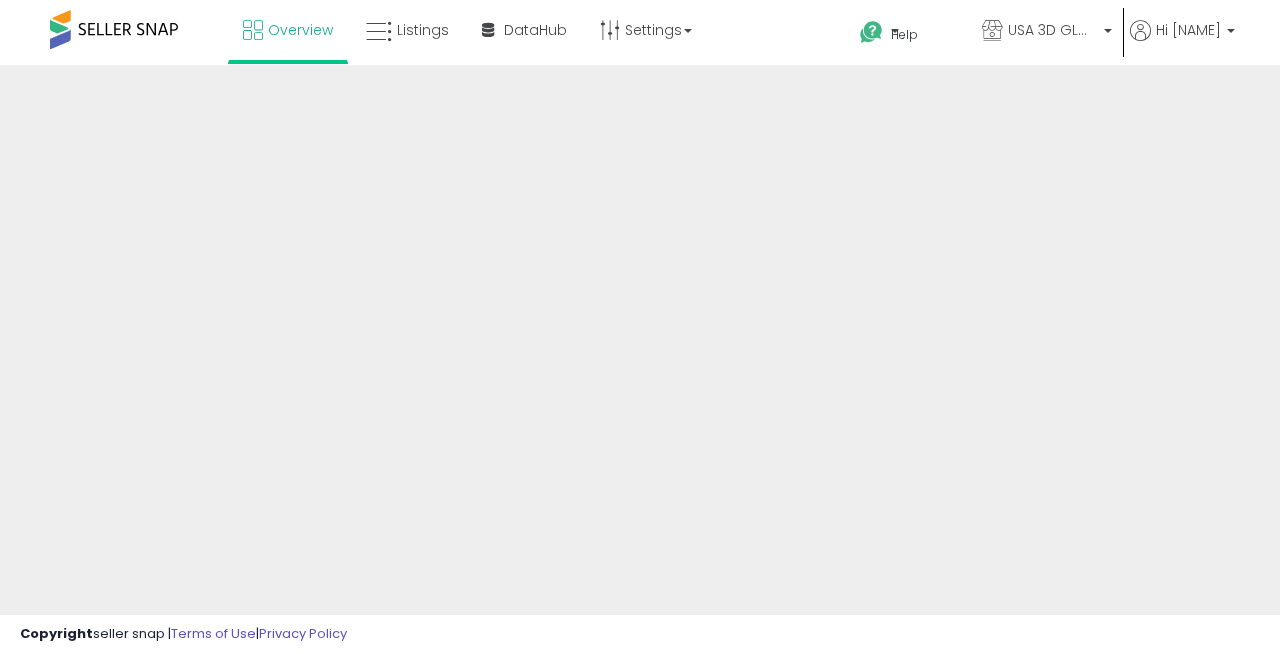 scroll, scrollTop: 0, scrollLeft: 0, axis: both 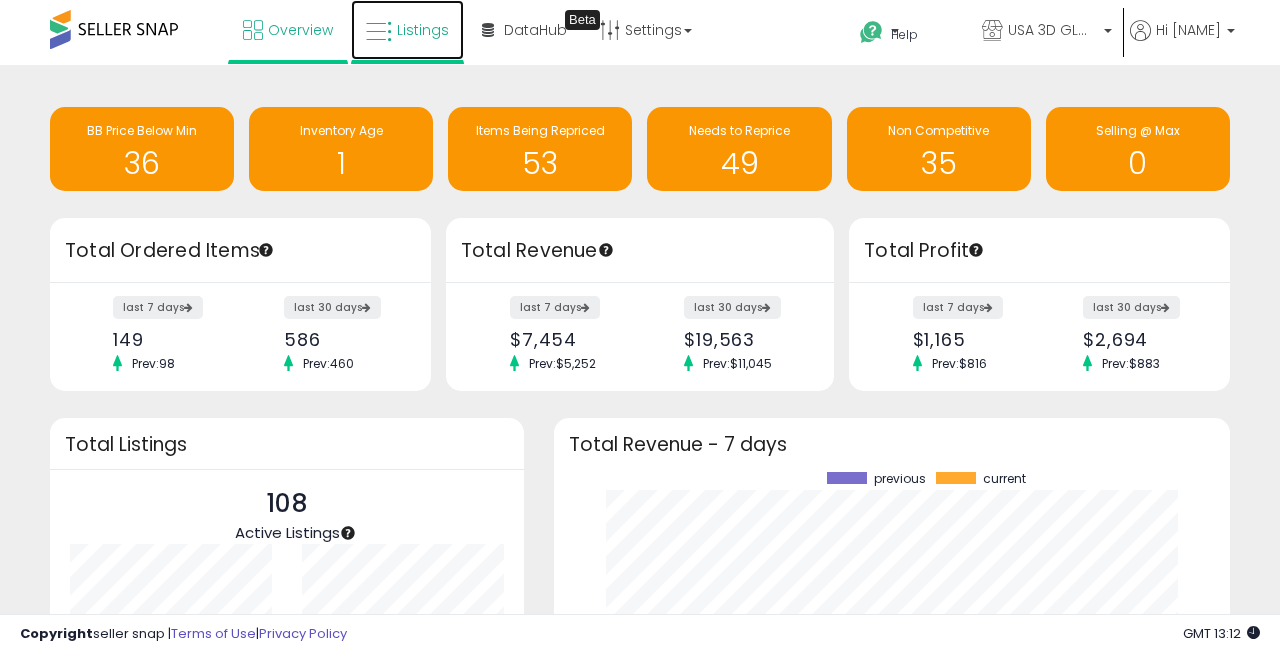 click on "Listings" at bounding box center [423, 30] 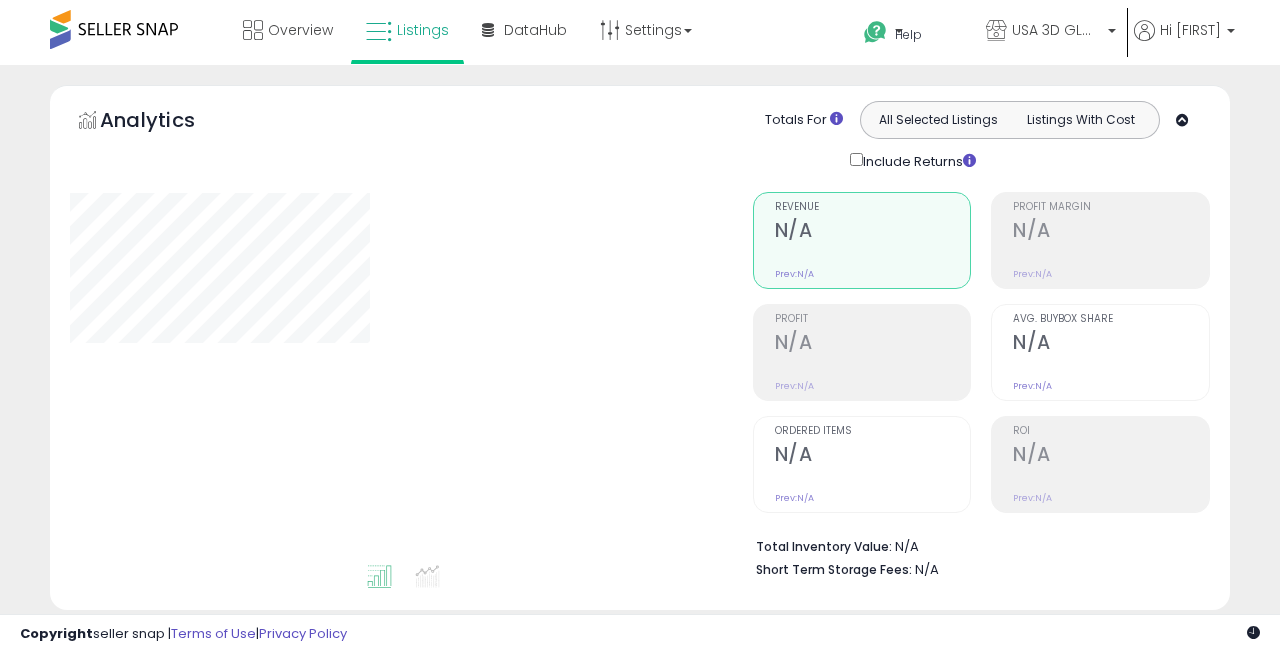 scroll, scrollTop: 0, scrollLeft: 0, axis: both 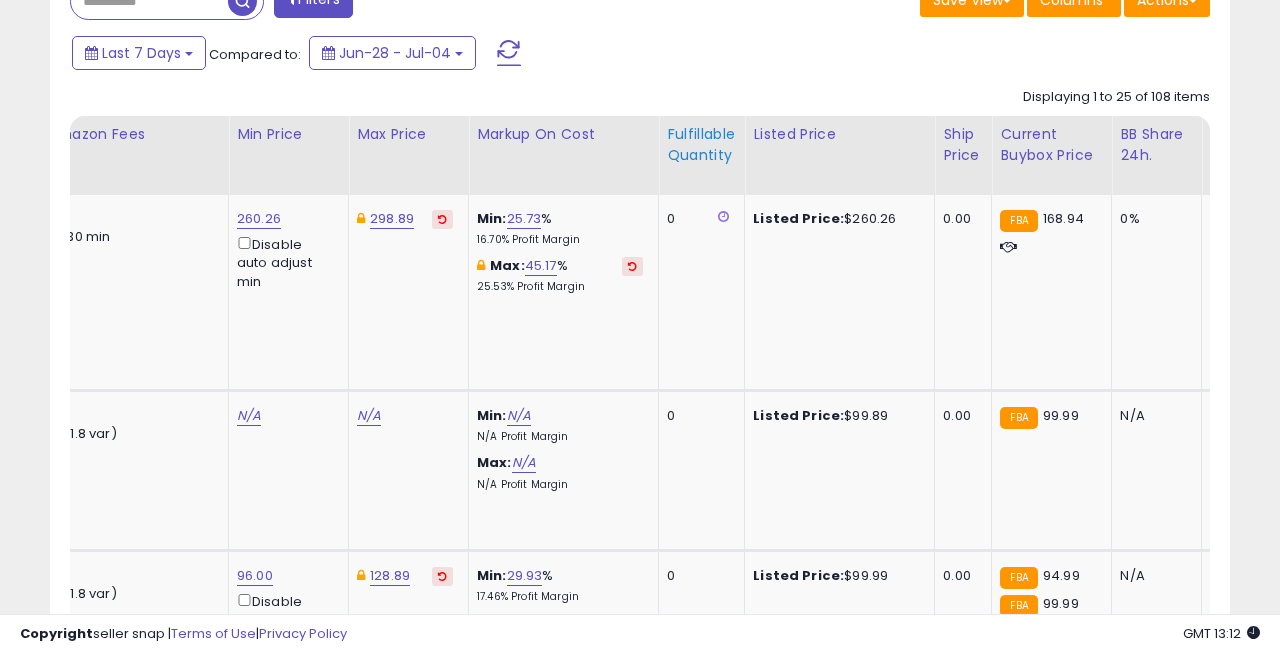 click on "Fulfillable Quantity" at bounding box center (701, 145) 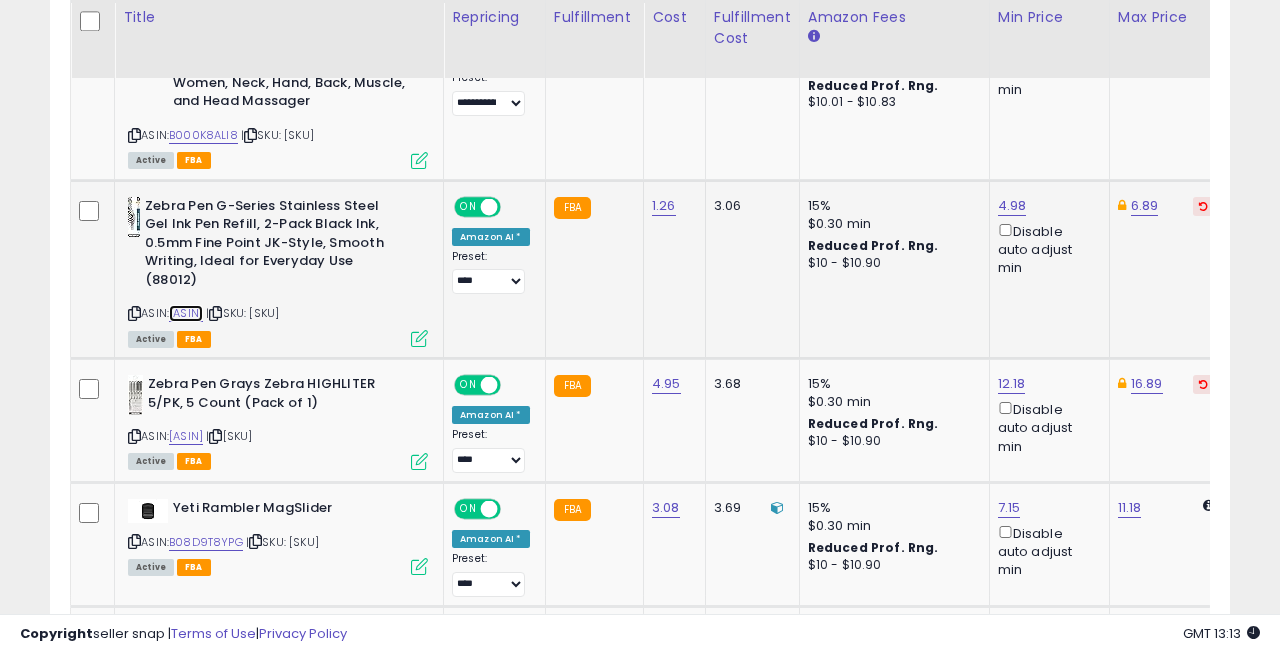 click on "[ASIN]" at bounding box center [186, 313] 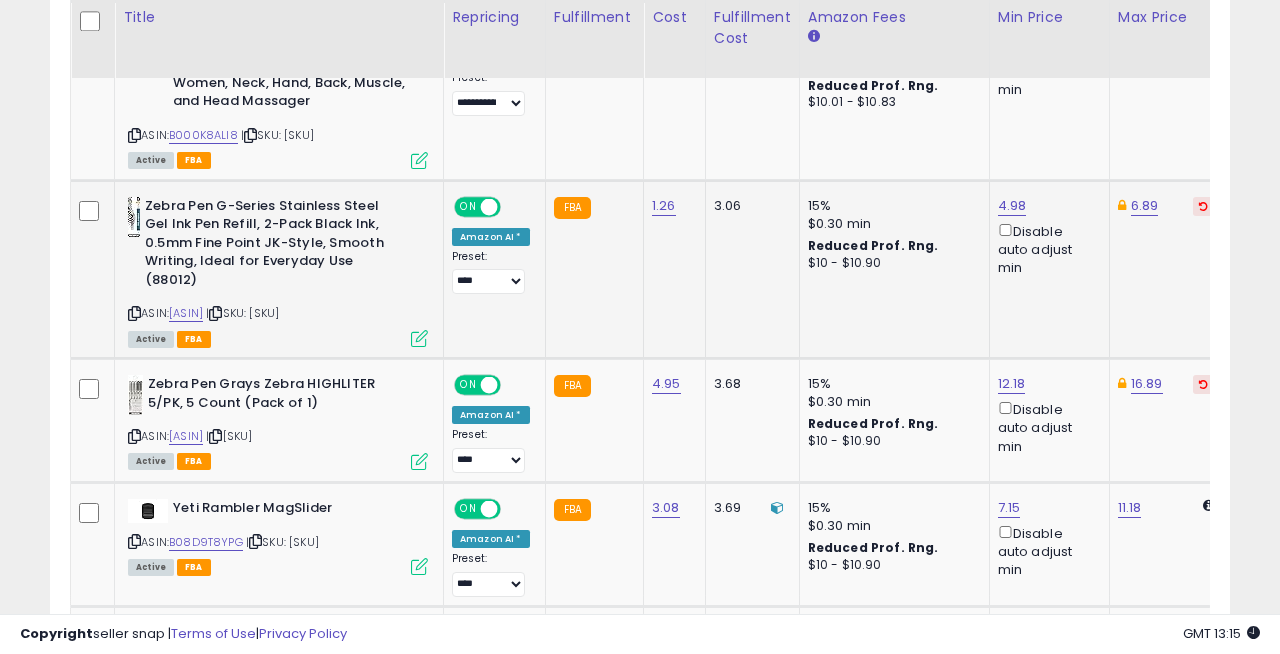 click at bounding box center (419, 338) 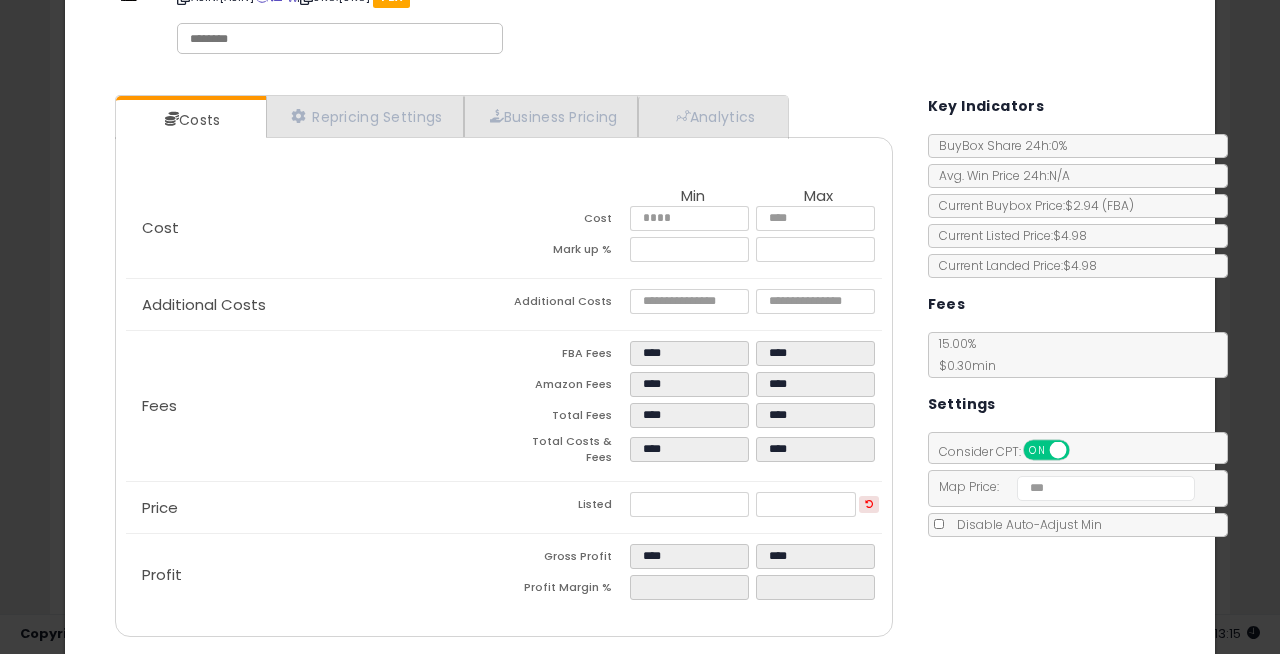 scroll, scrollTop: 171, scrollLeft: 0, axis: vertical 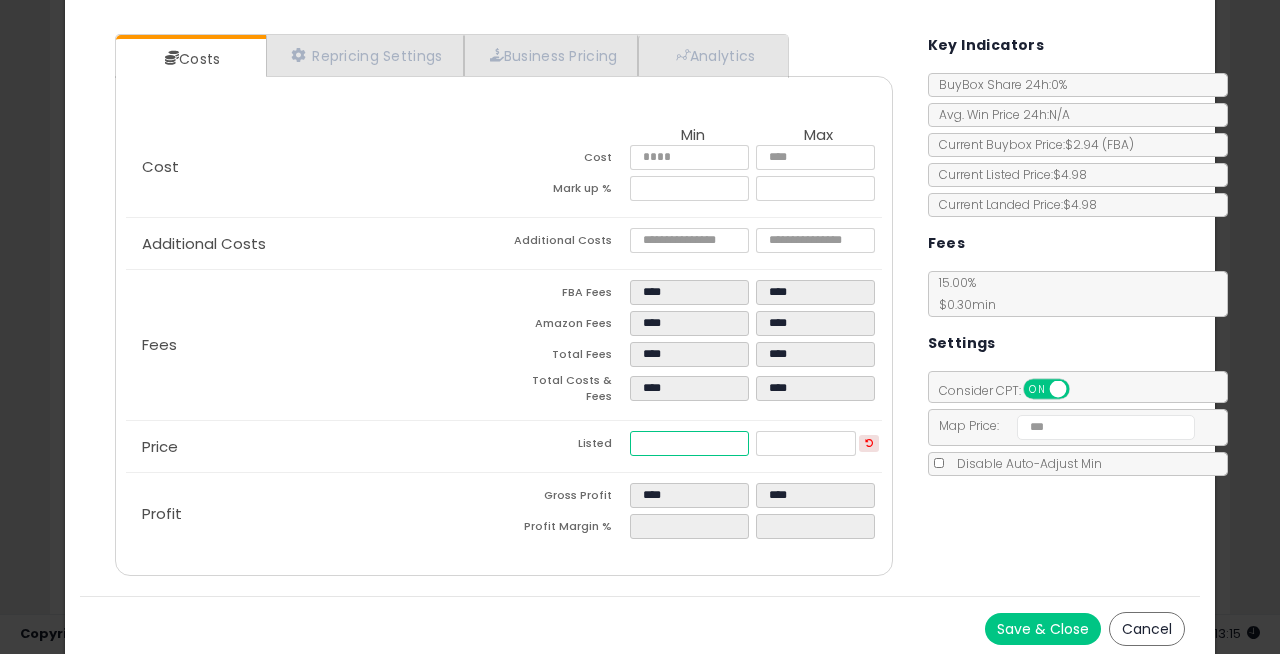 click on "****" at bounding box center (690, 443) 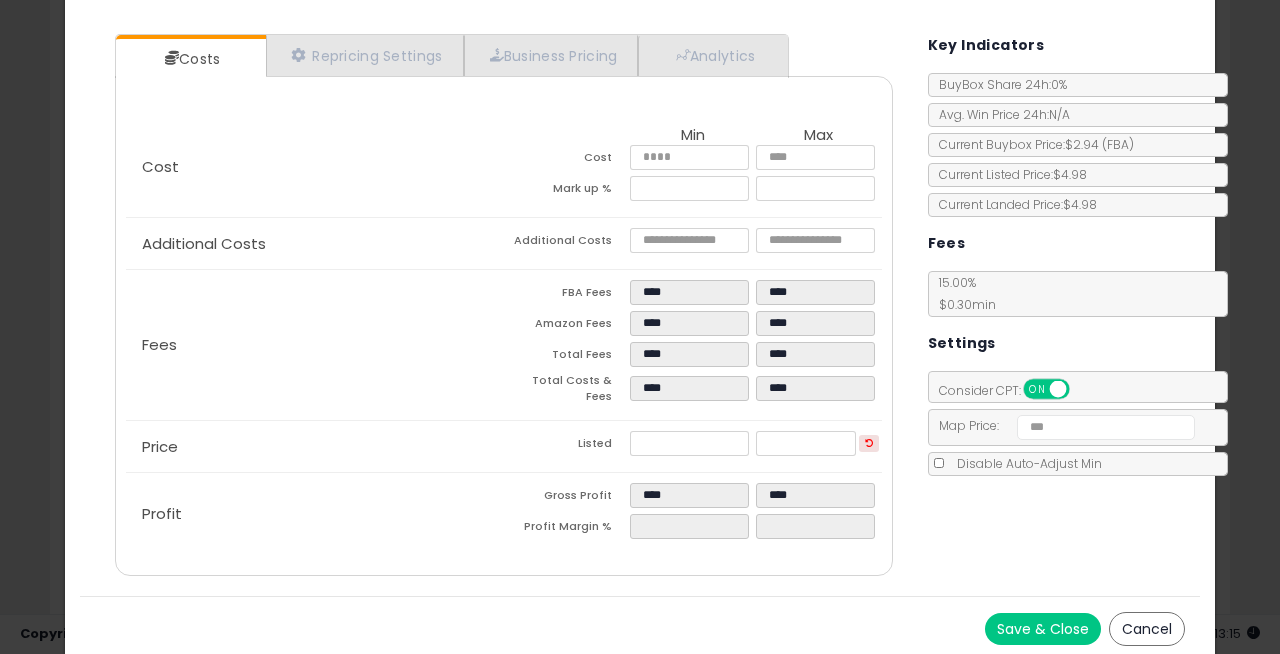 type on "*******" 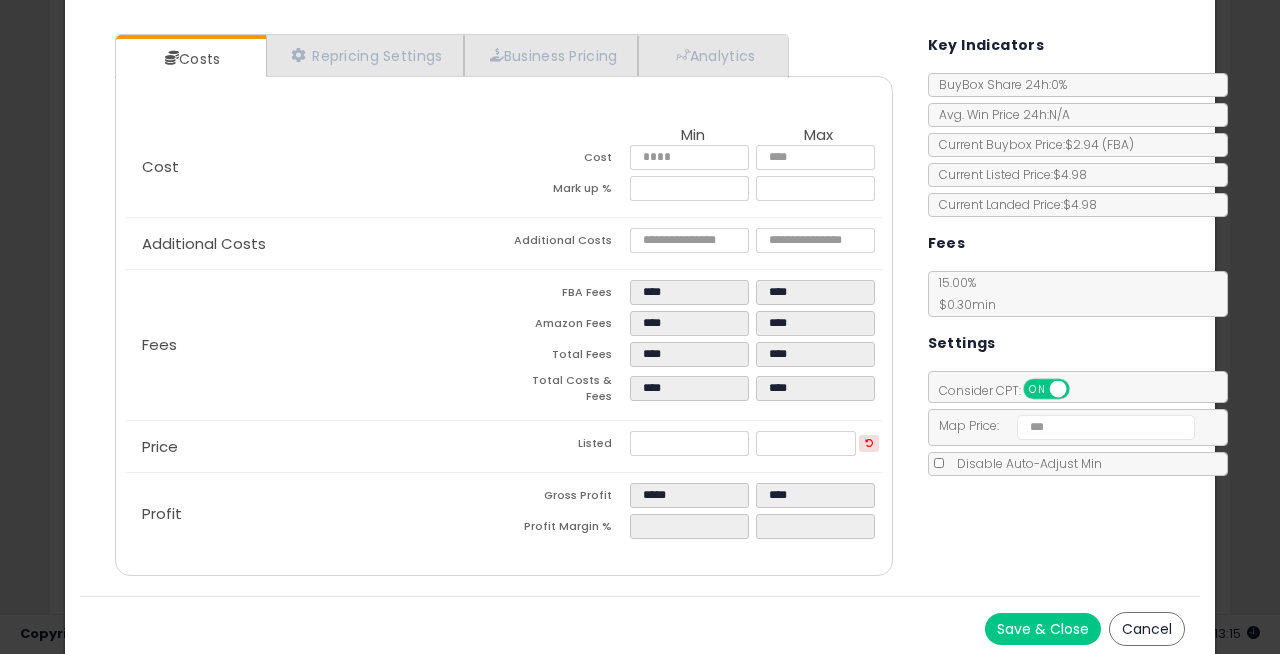 click on "Price
Listed
****
****" 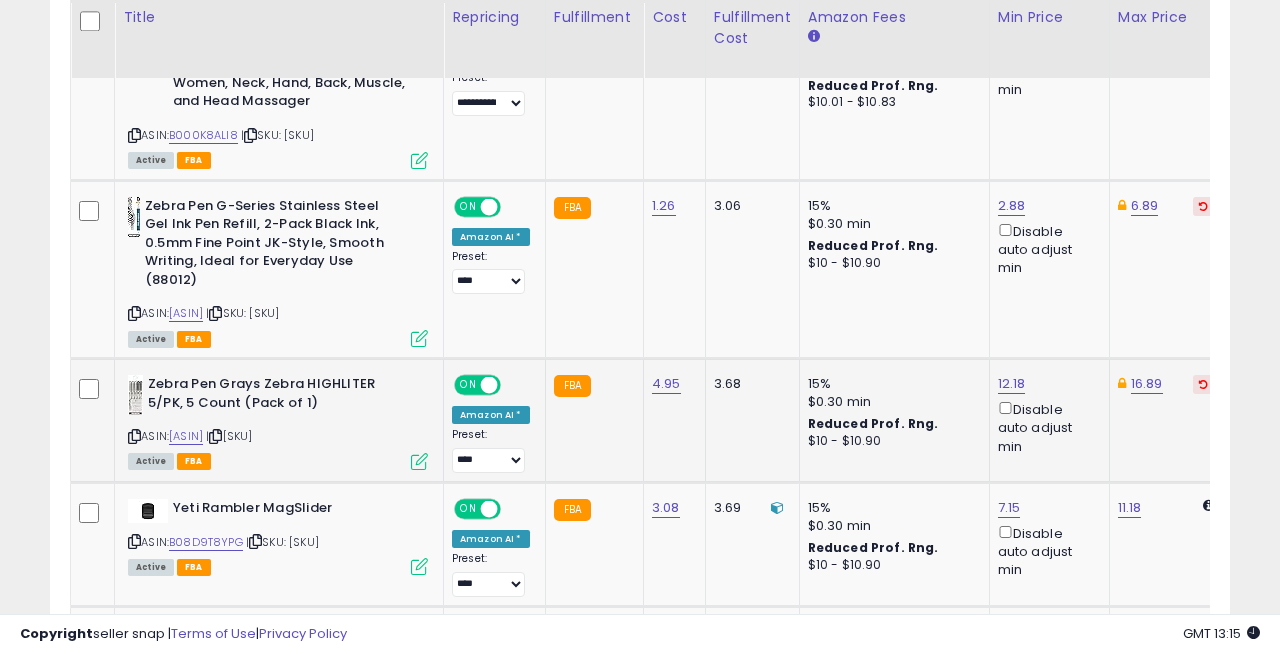 scroll, scrollTop: 0, scrollLeft: 13, axis: horizontal 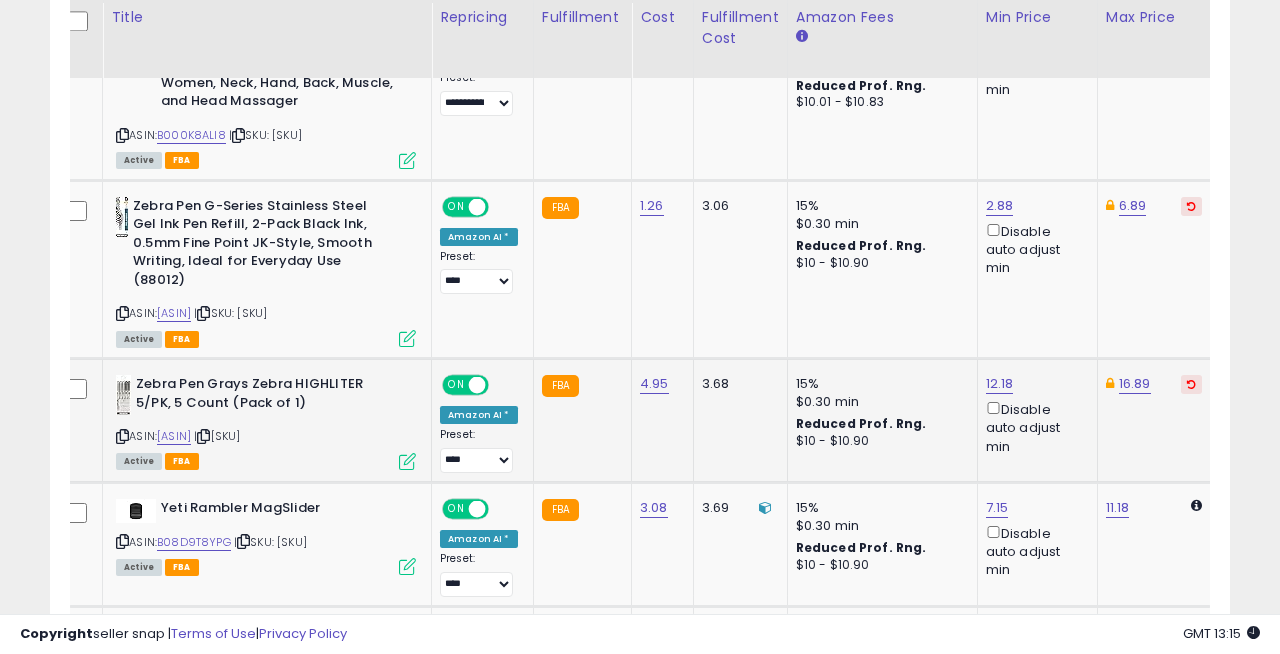 click at bounding box center (407, 461) 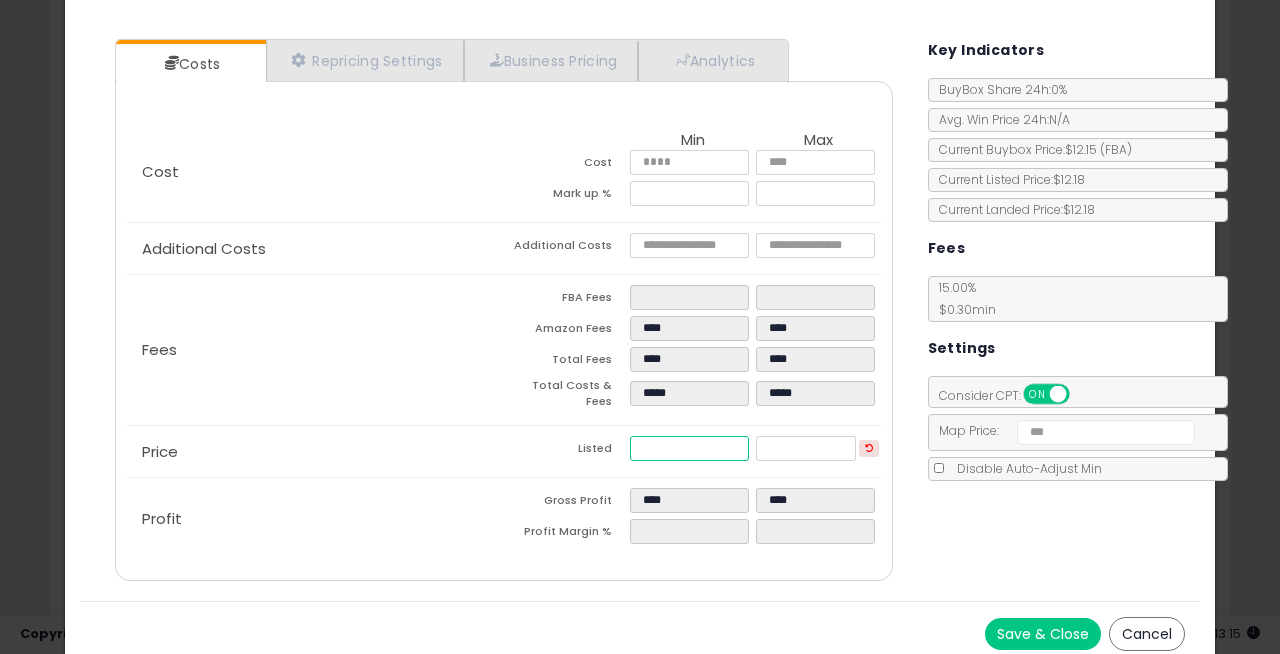 click on "*****" at bounding box center [690, 448] 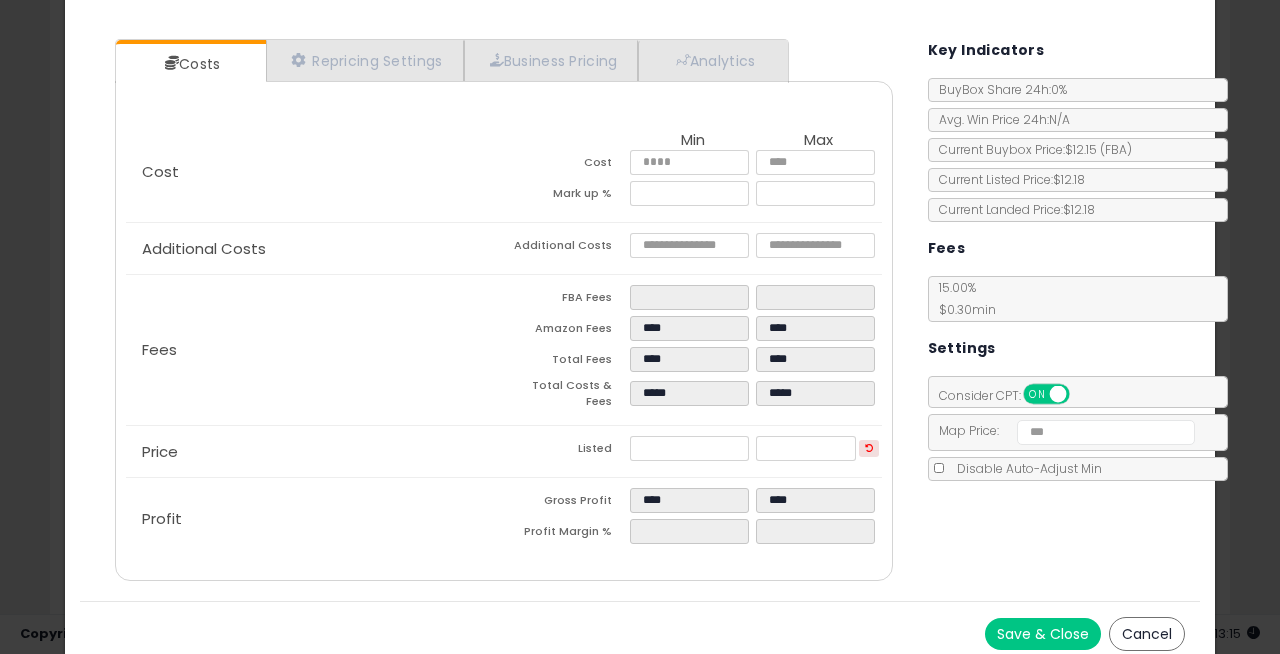 type on "*****" 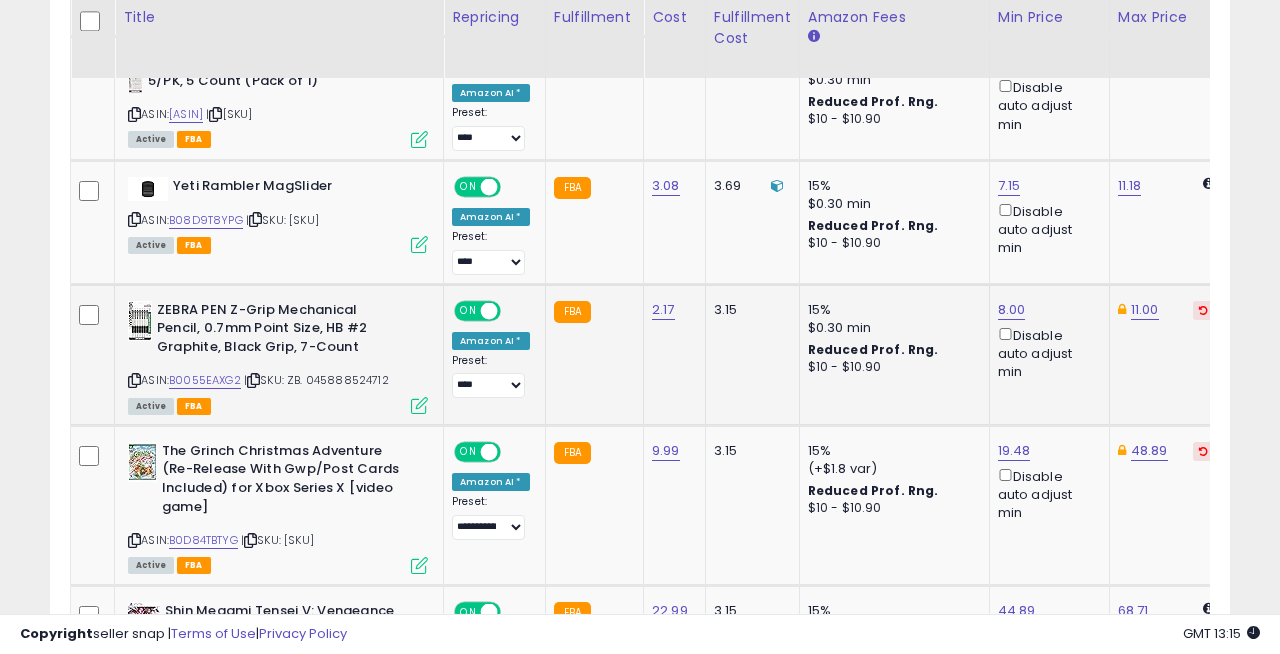 click at bounding box center (419, 405) 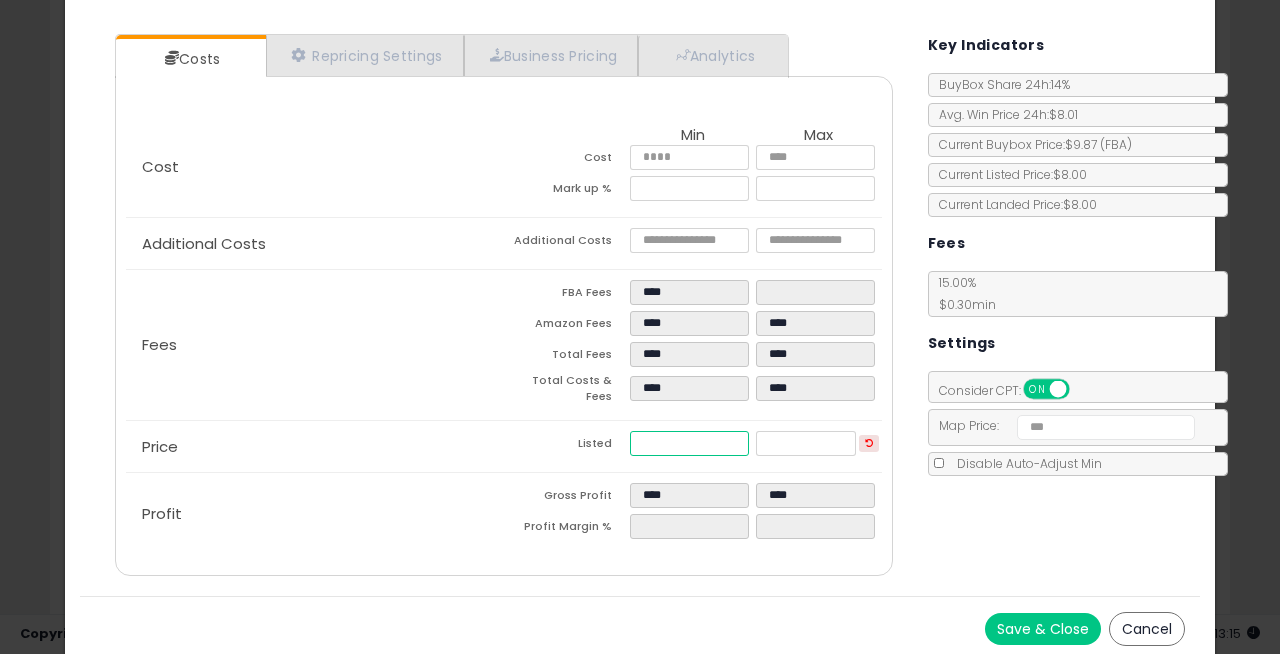 click on "****" at bounding box center (690, 443) 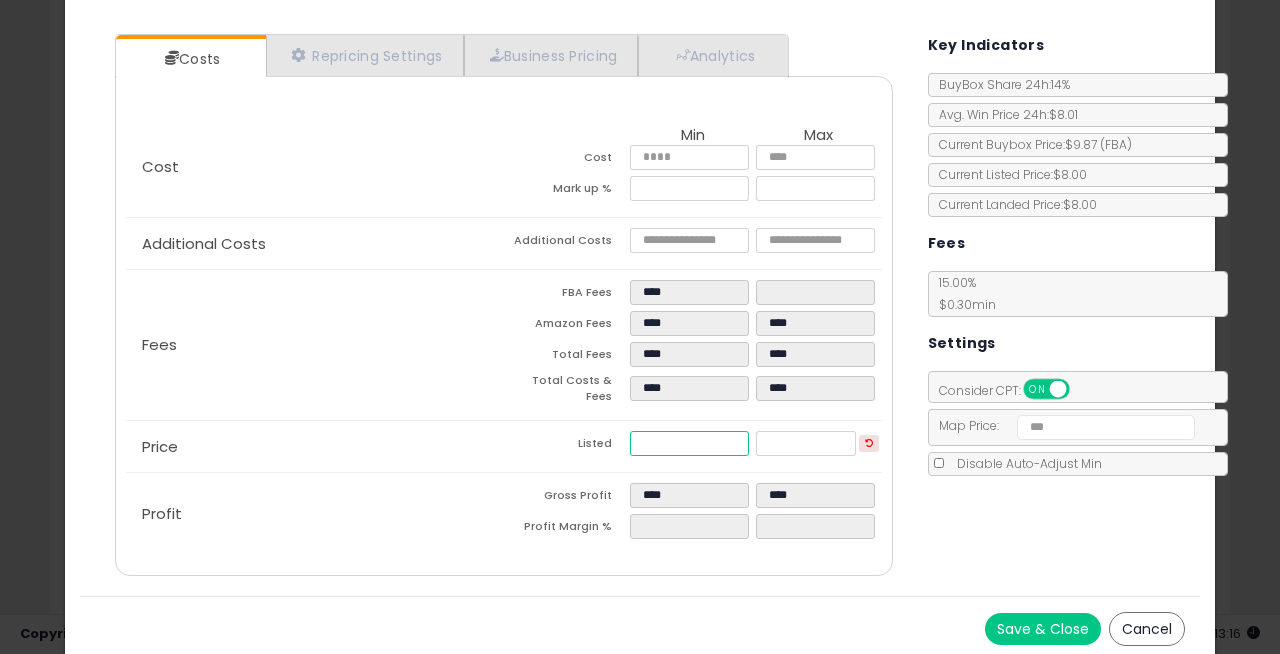 type on "****" 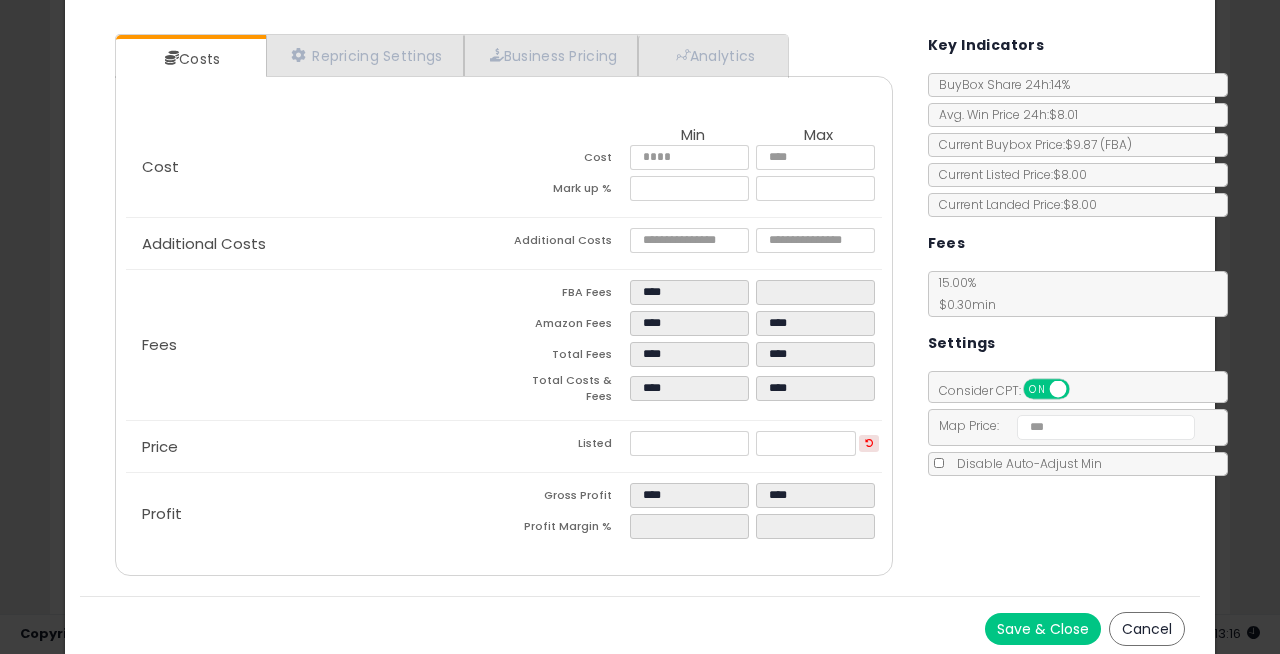 type on "*****" 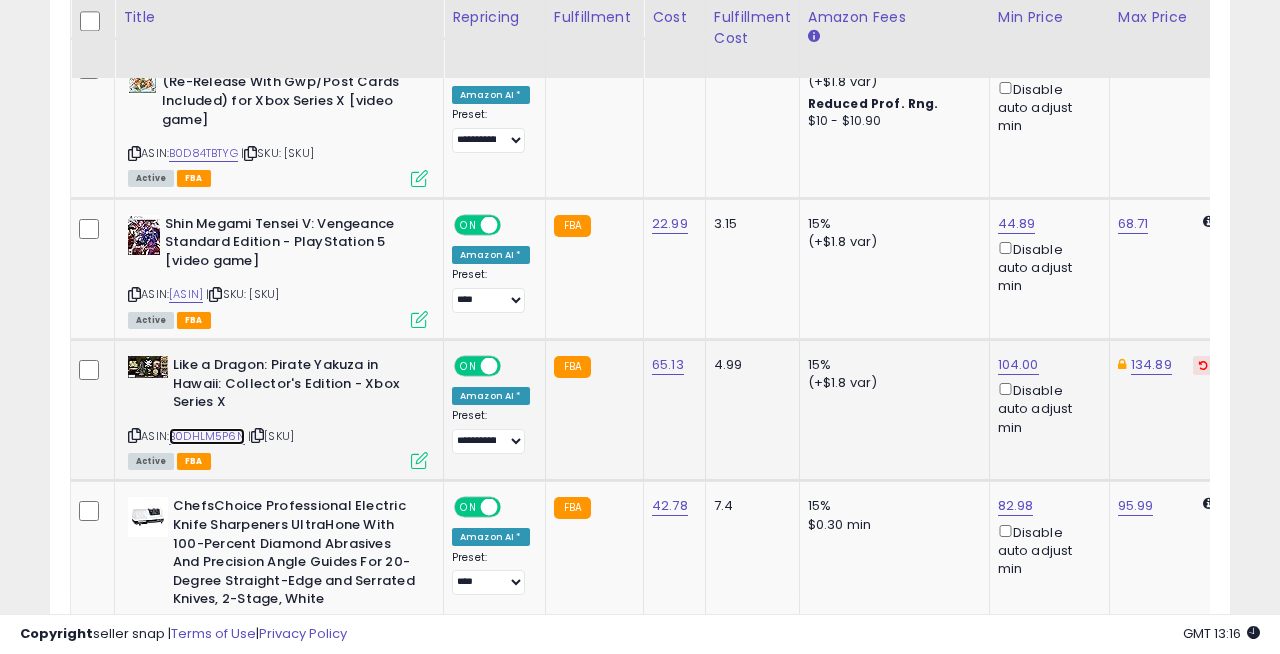 click on "B0DHLM5P6N" at bounding box center [207, 436] 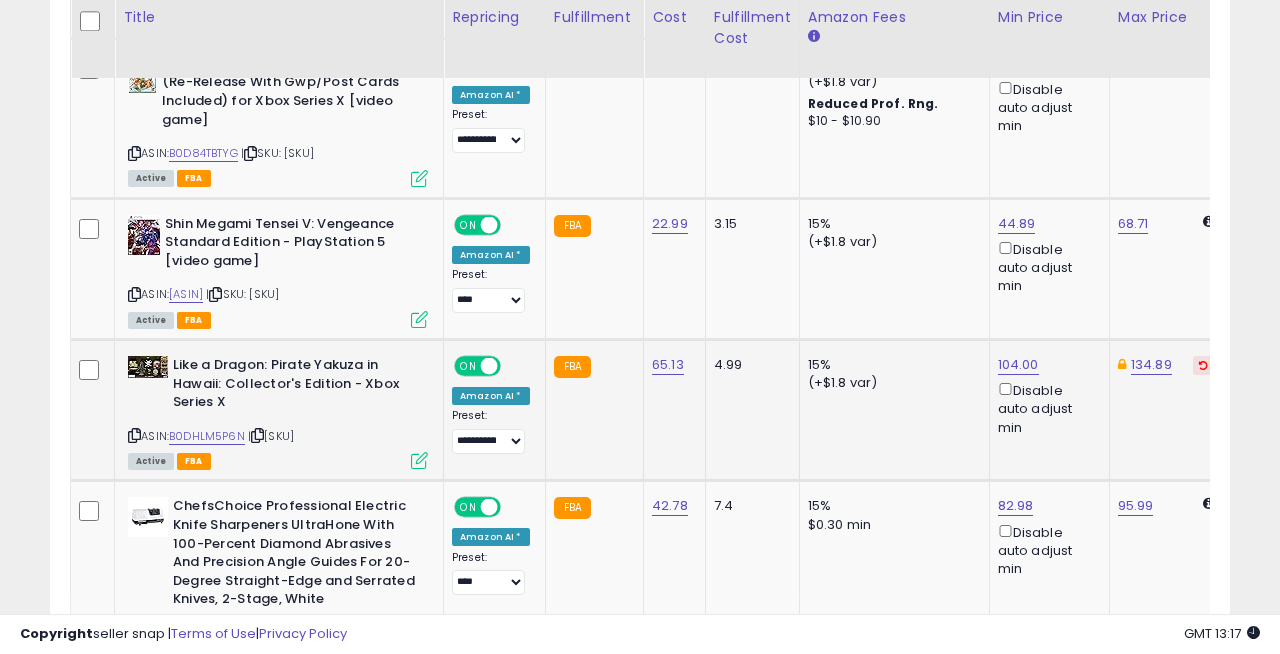 click at bounding box center [419, 460] 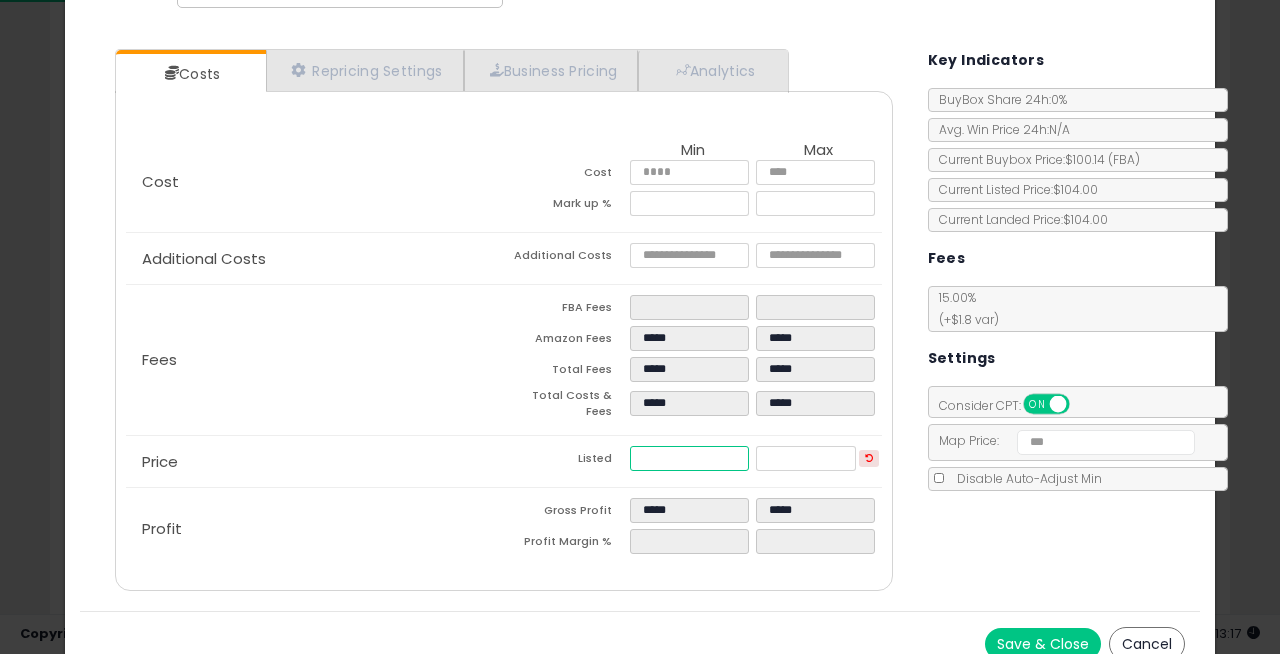 click on "******" at bounding box center (690, 458) 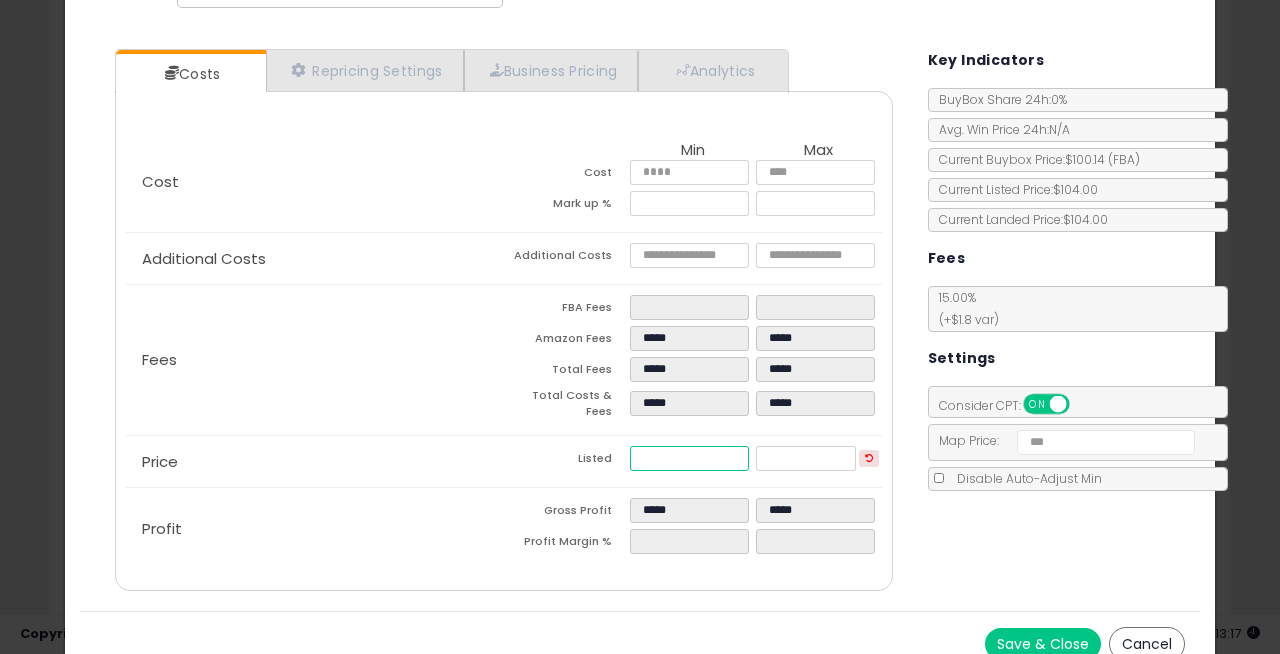 click on "******" at bounding box center (690, 458) 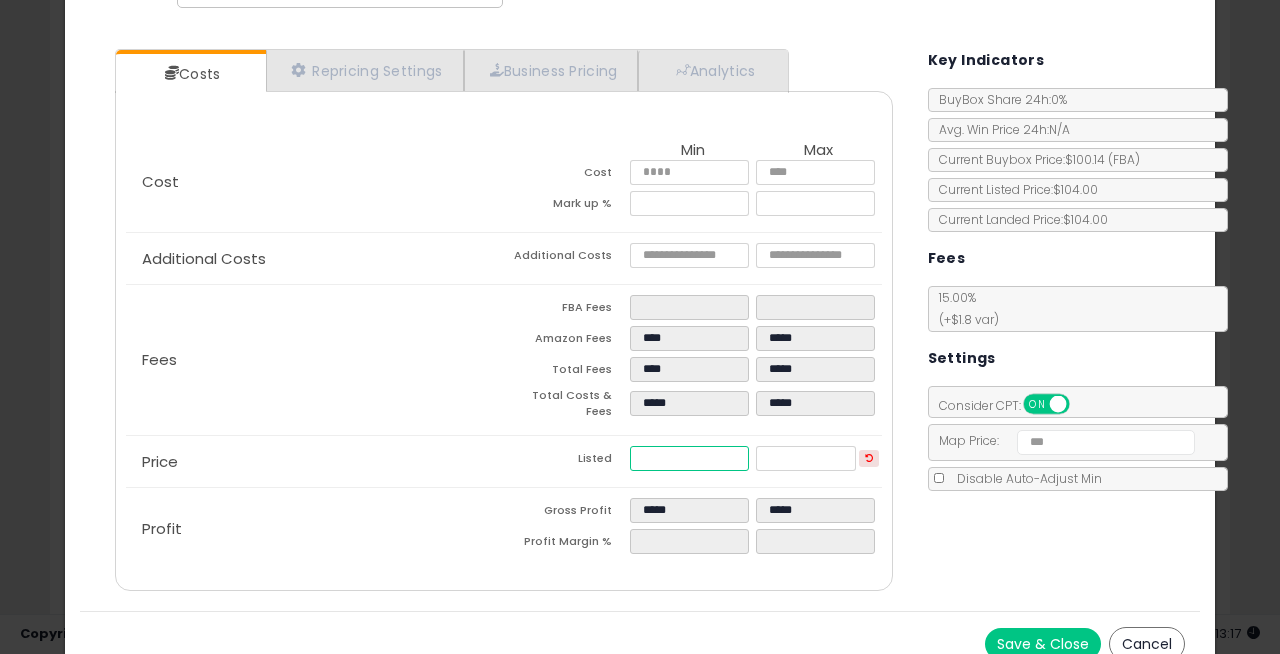 type on "*****" 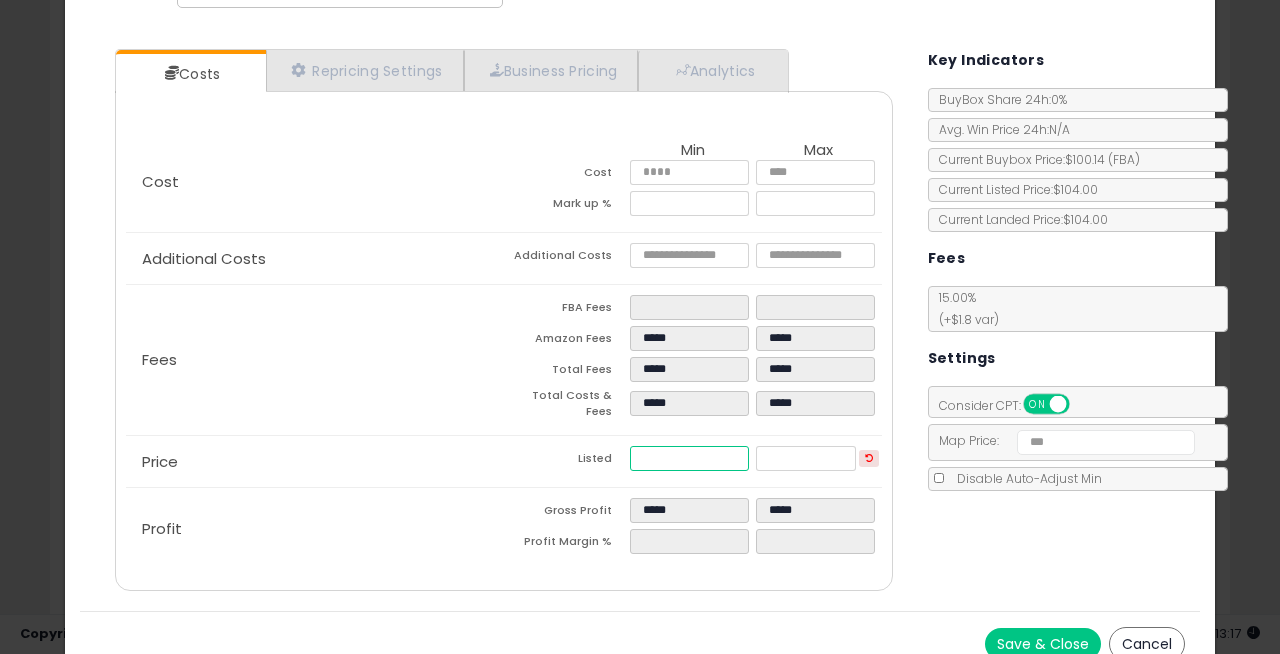 type on "*****" 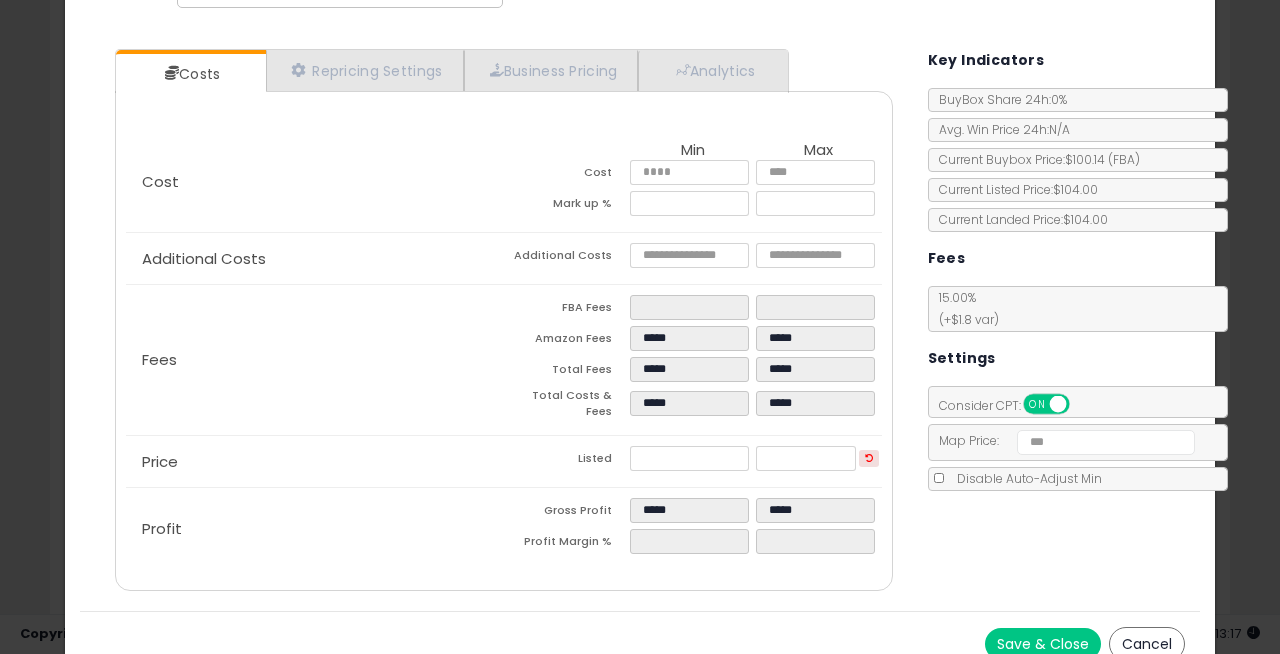 type on "*****" 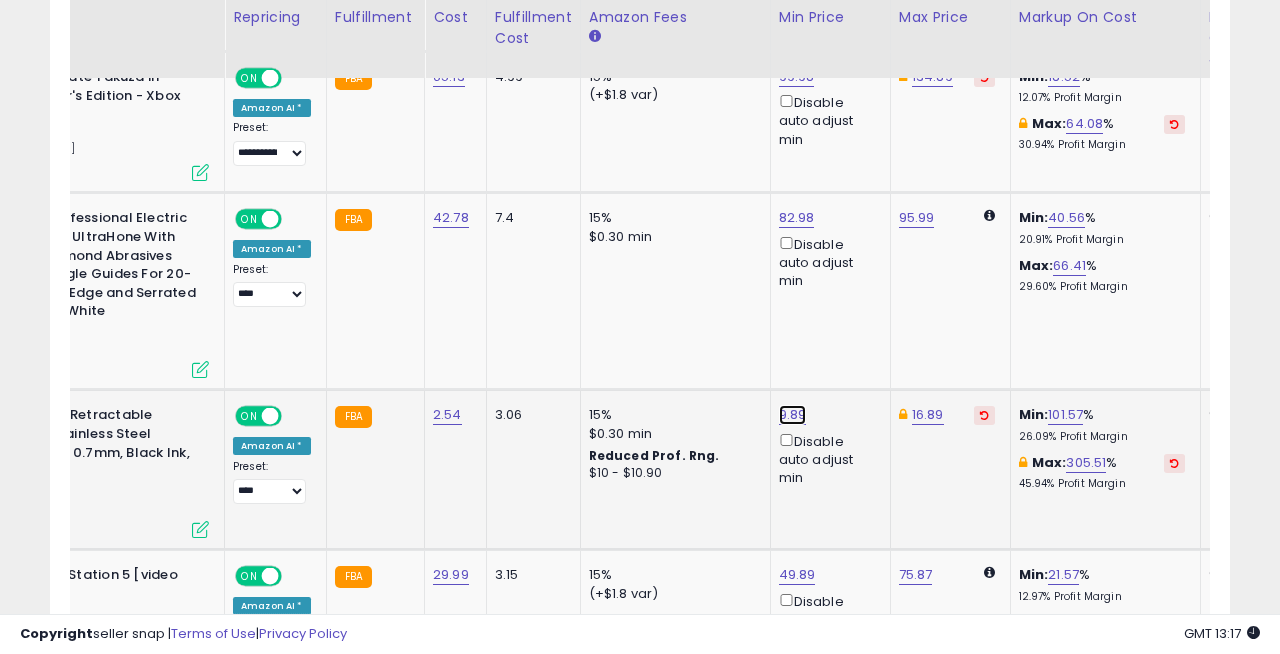 click on "9.89" at bounding box center (799, -2171) 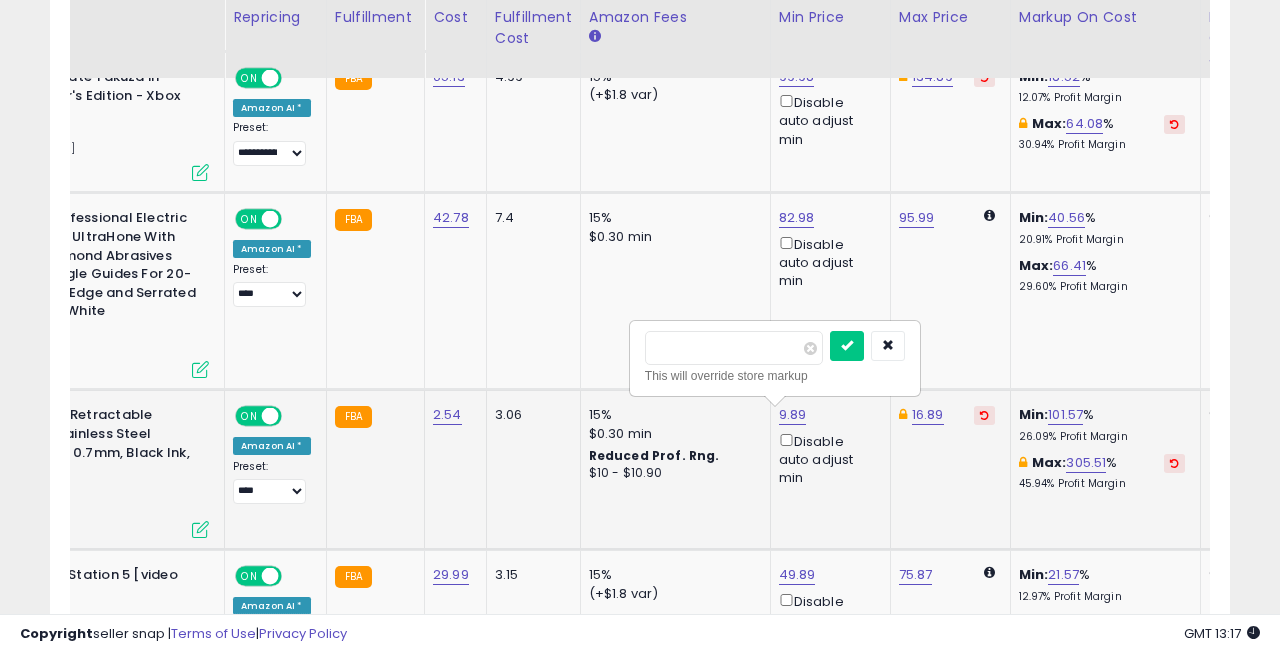 click on "****" at bounding box center [734, 348] 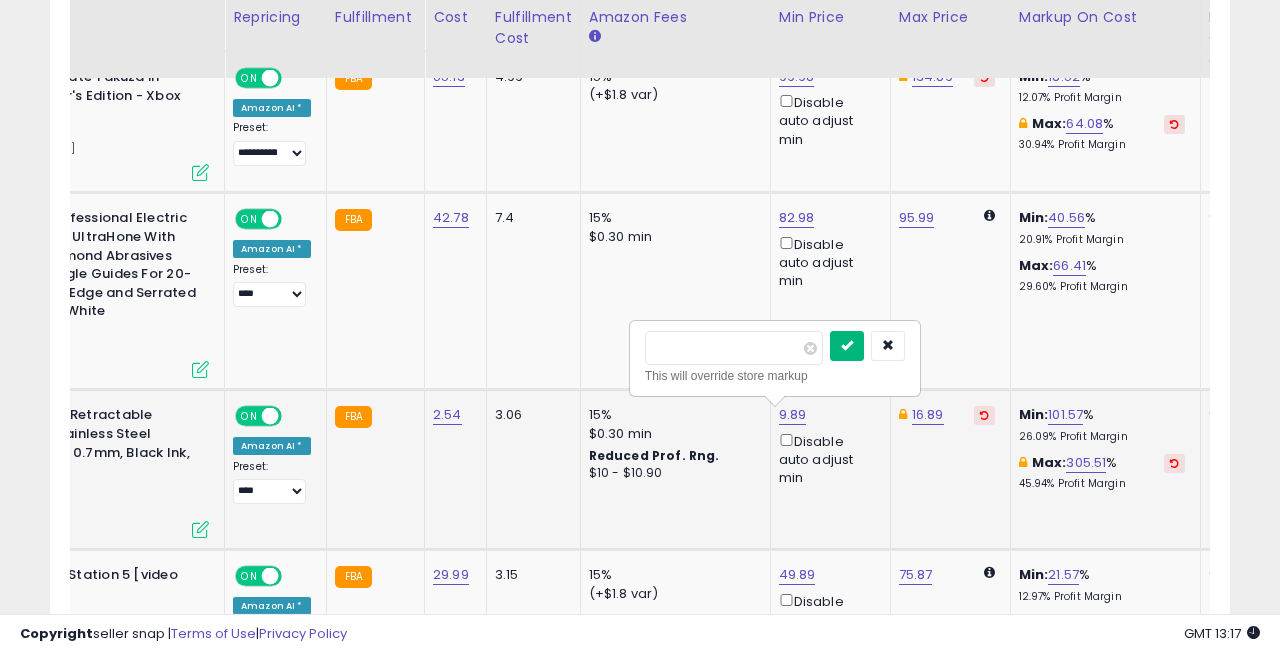 type on "****" 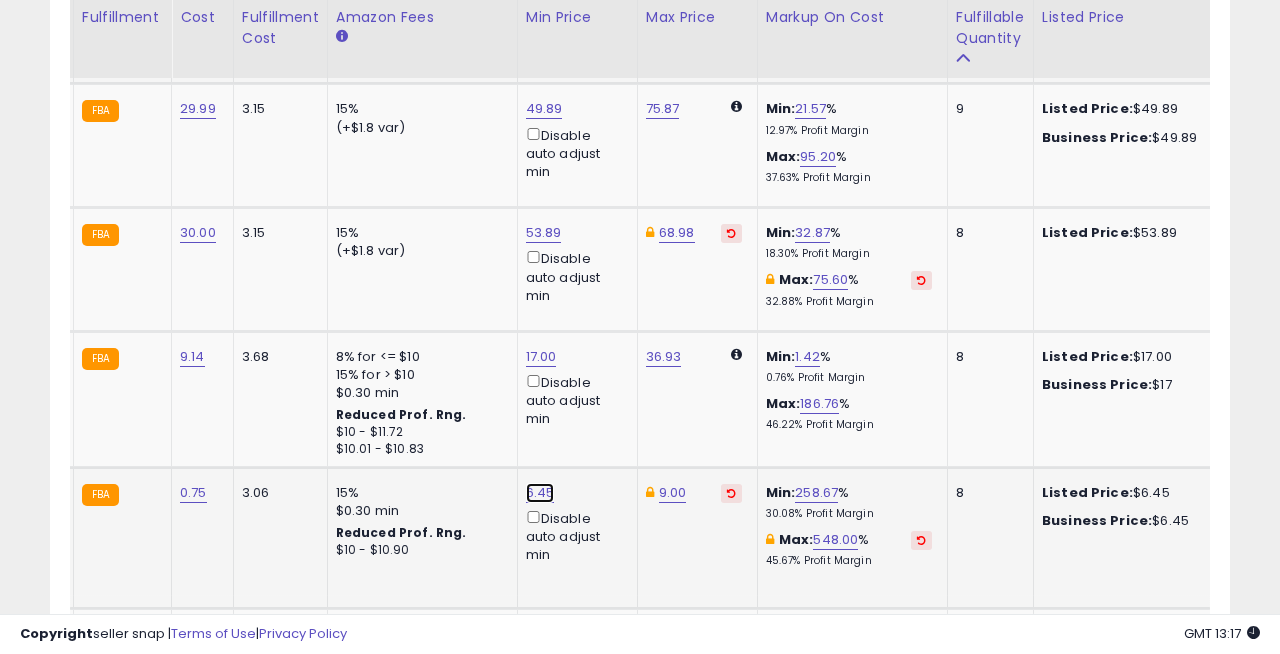 click on "6.45" at bounding box center [546, -2637] 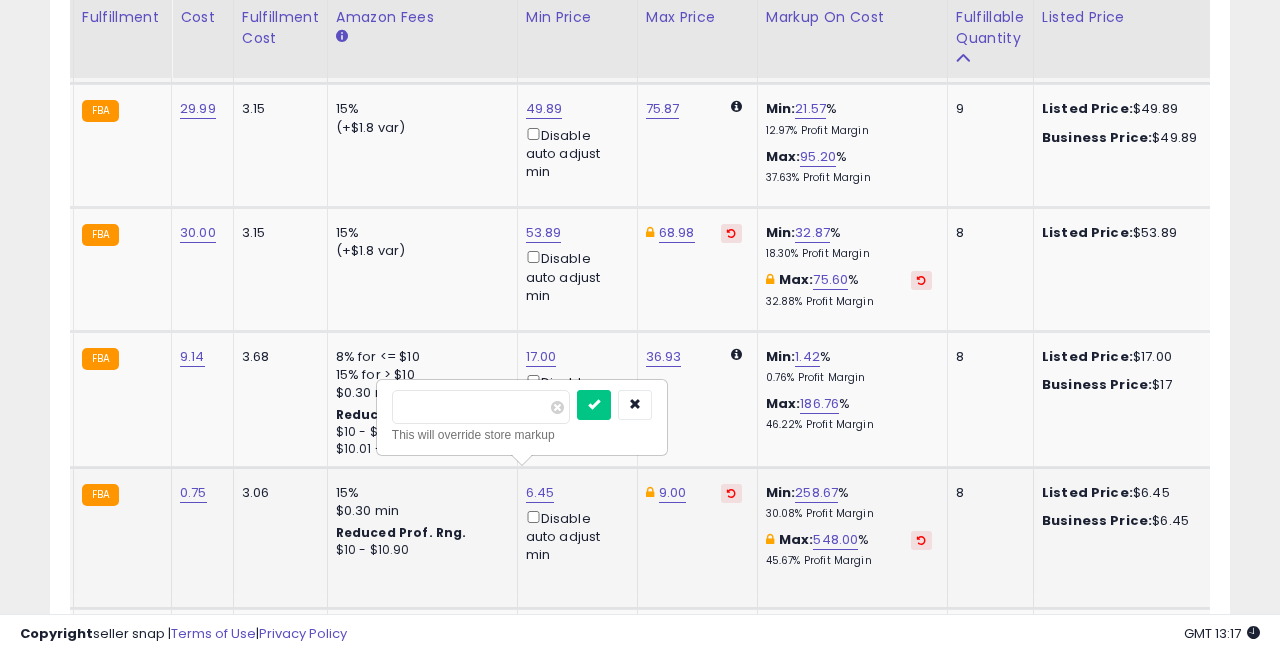 click on "****" at bounding box center [481, 407] 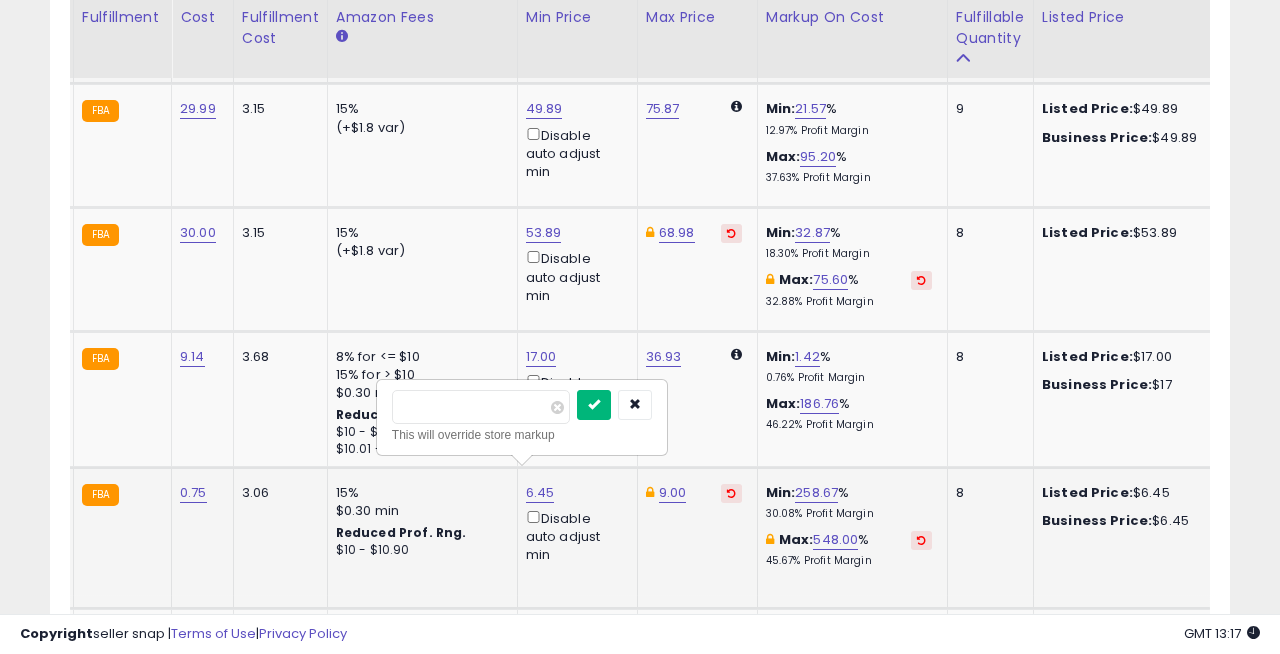 type on "****" 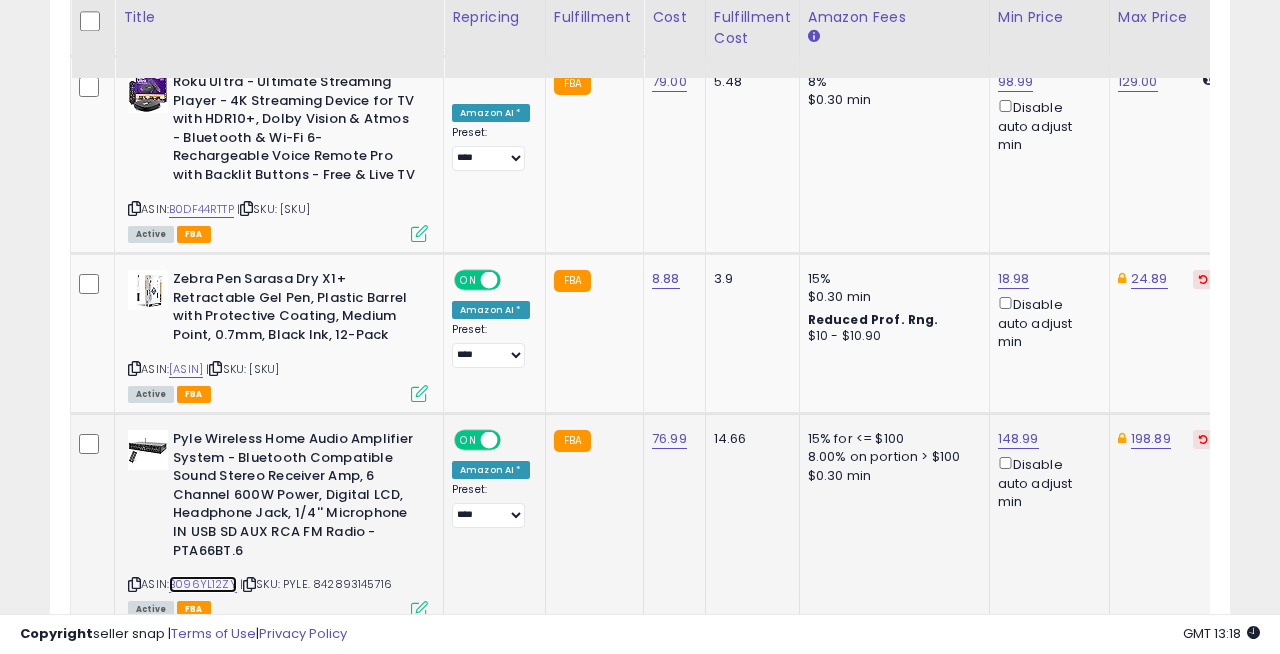 click on "B096YL12ZY" at bounding box center [203, 584] 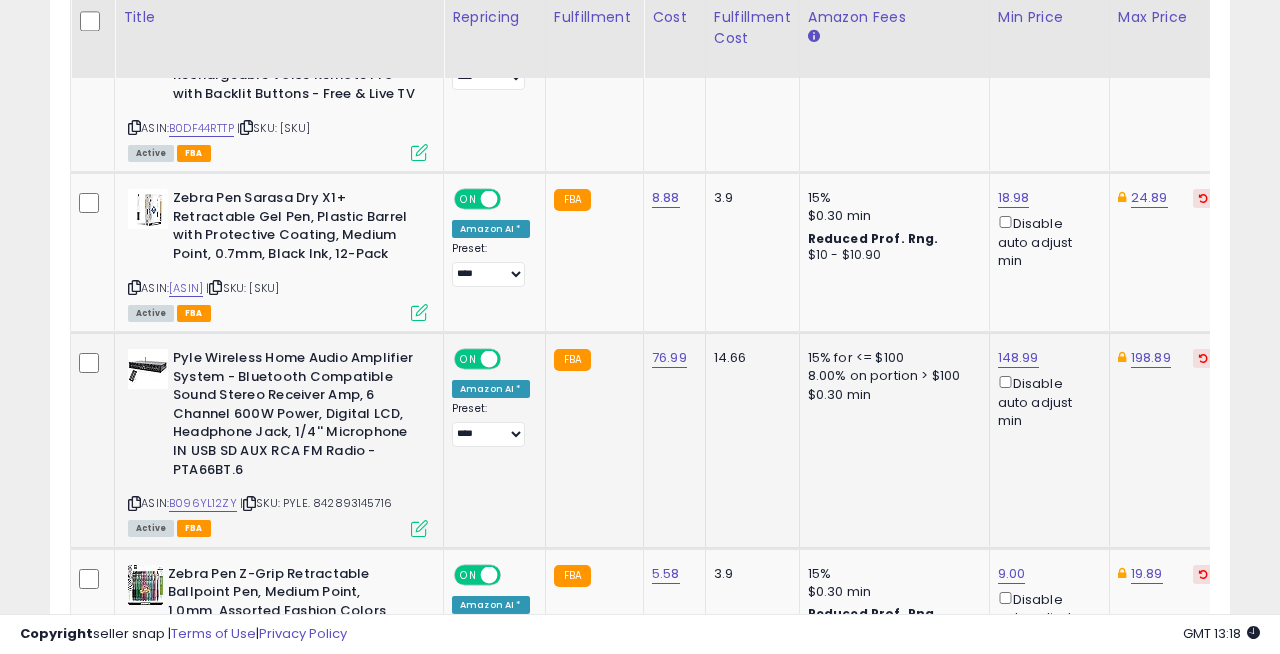 click at bounding box center (419, 528) 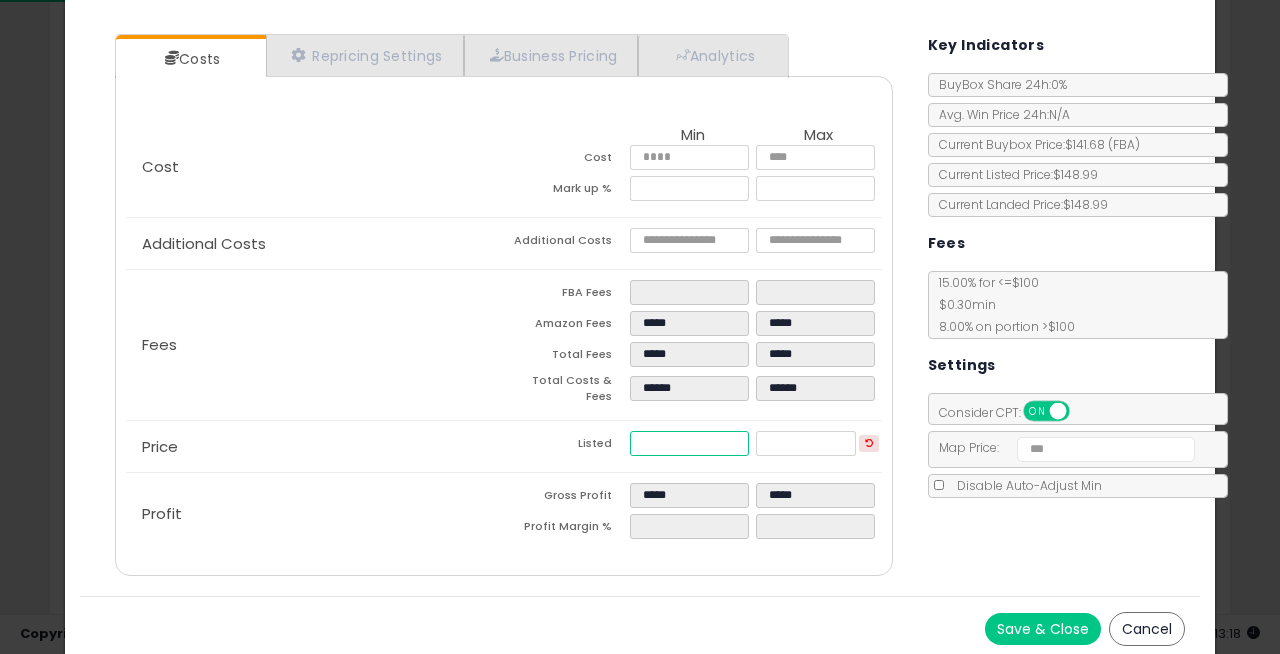 click on "******" at bounding box center (690, 443) 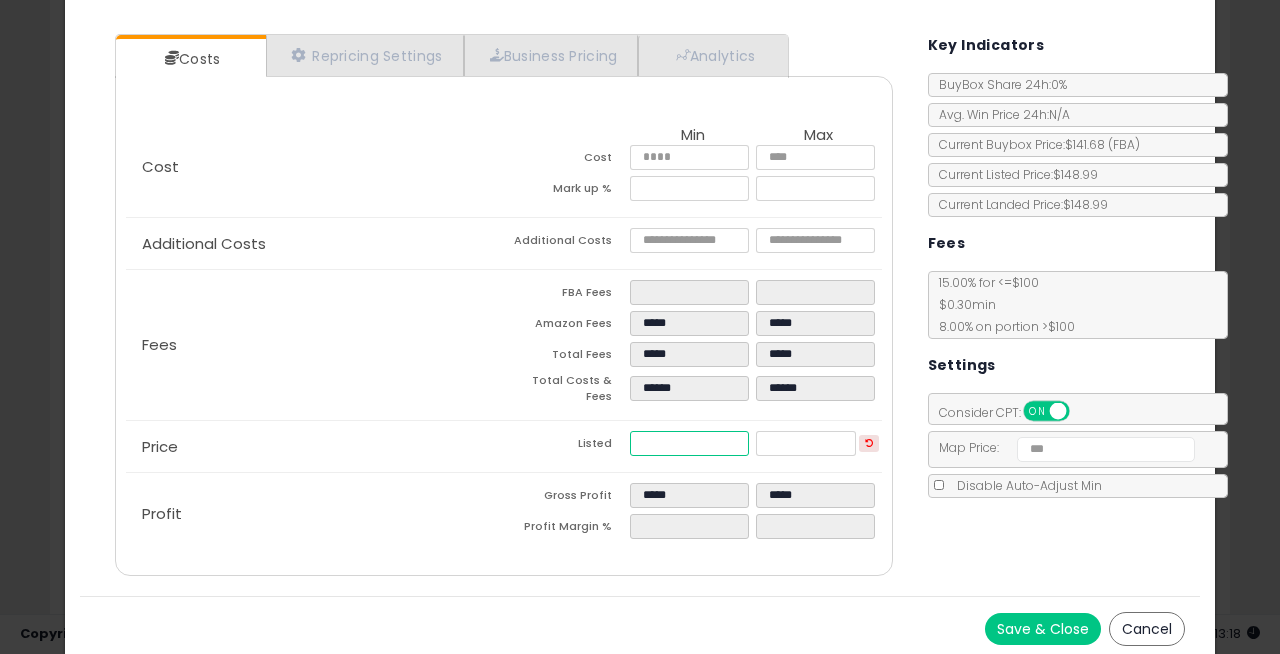 type on "****" 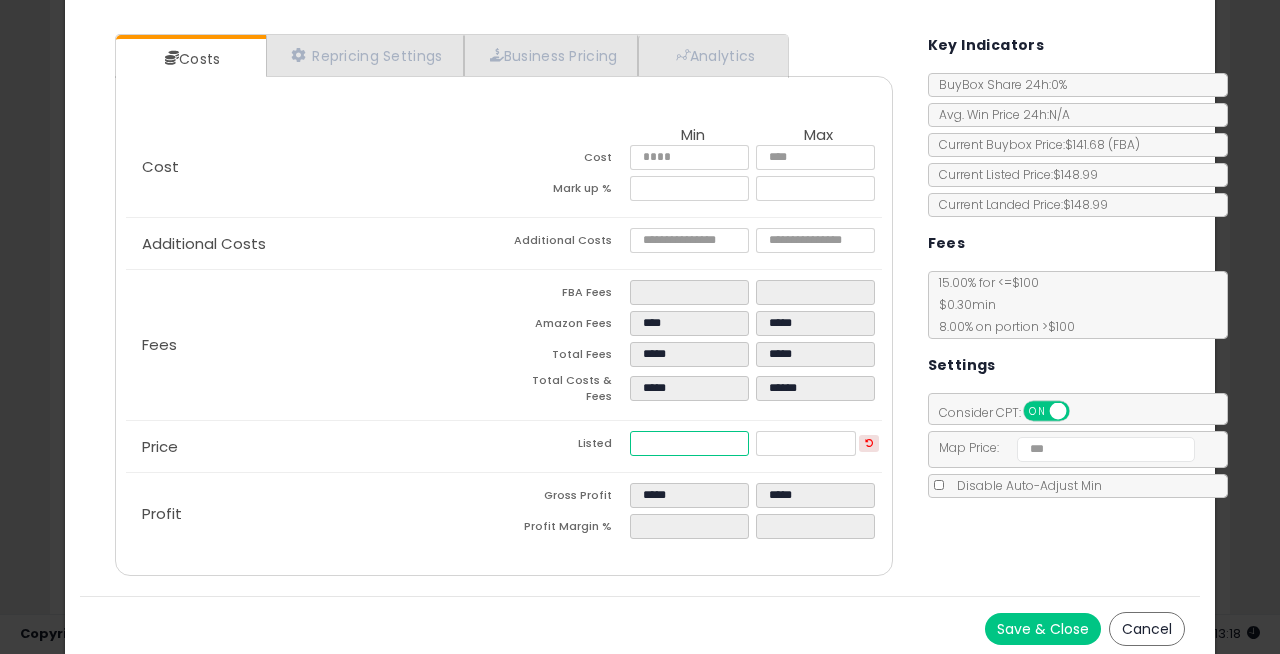 type on "****" 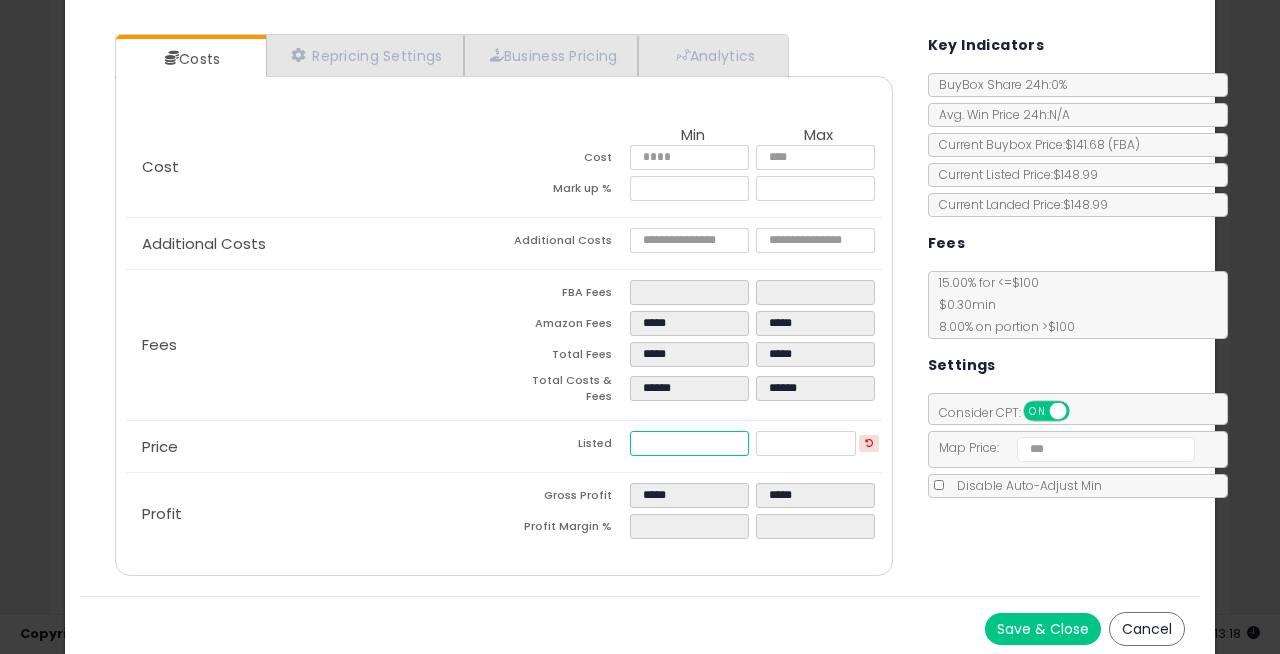 type on "*****" 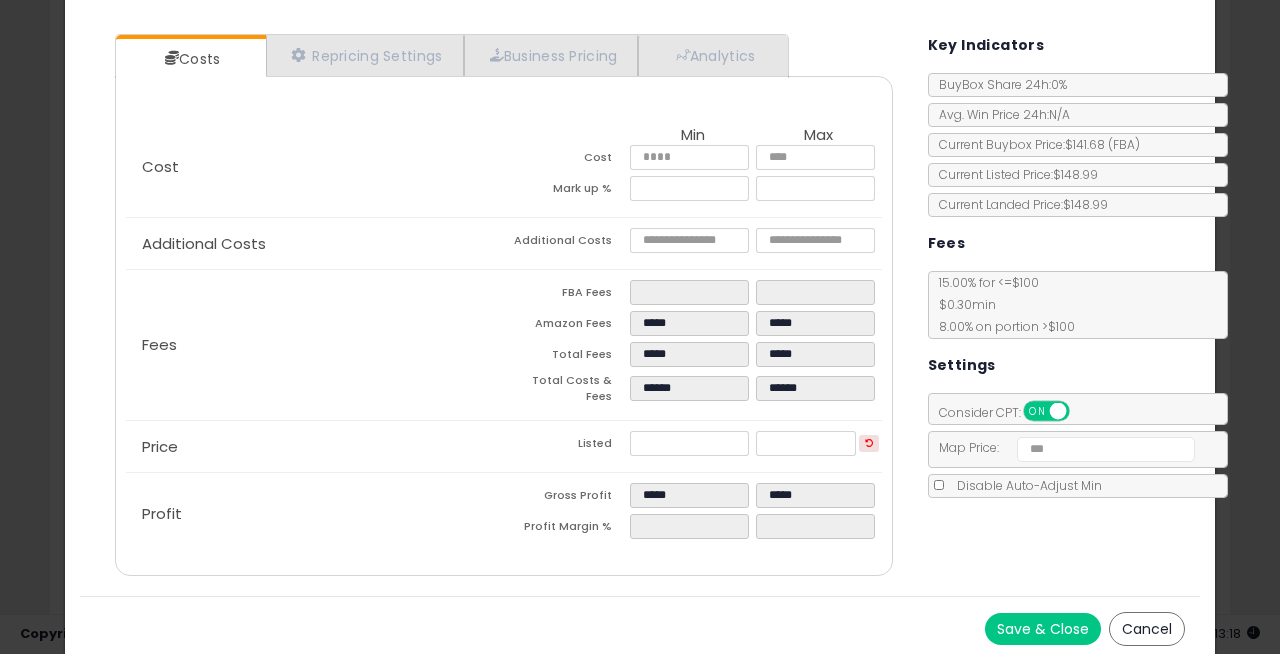 type on "*****" 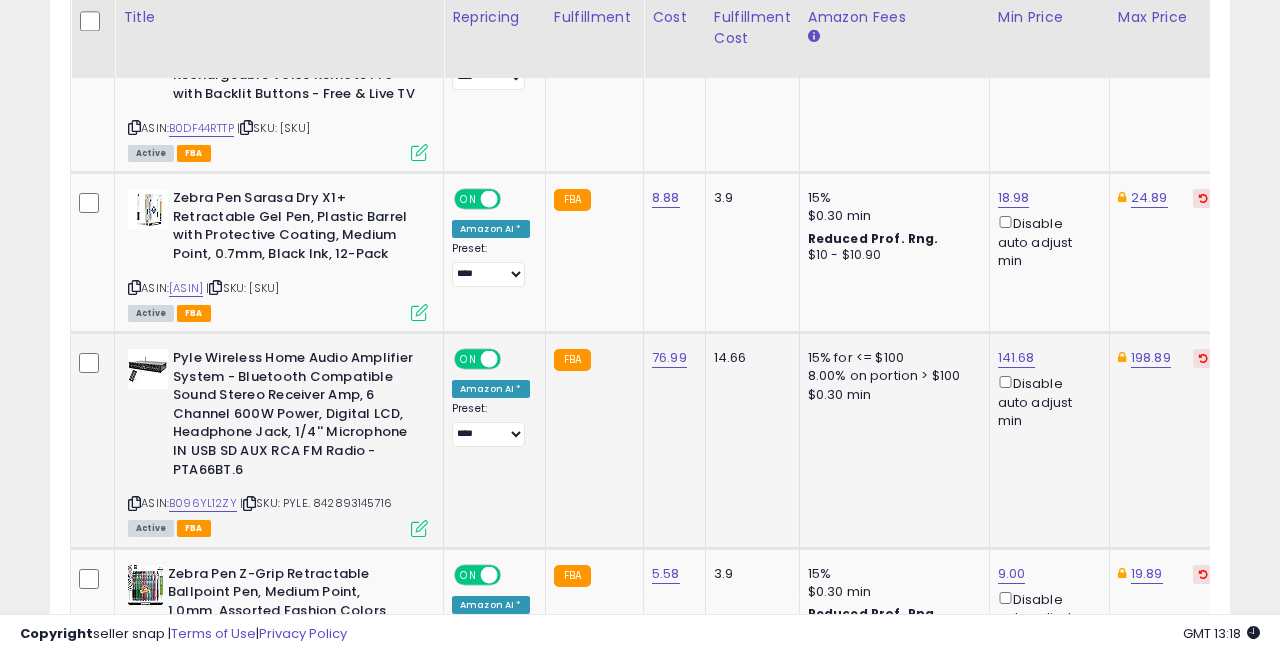 click at bounding box center (419, 528) 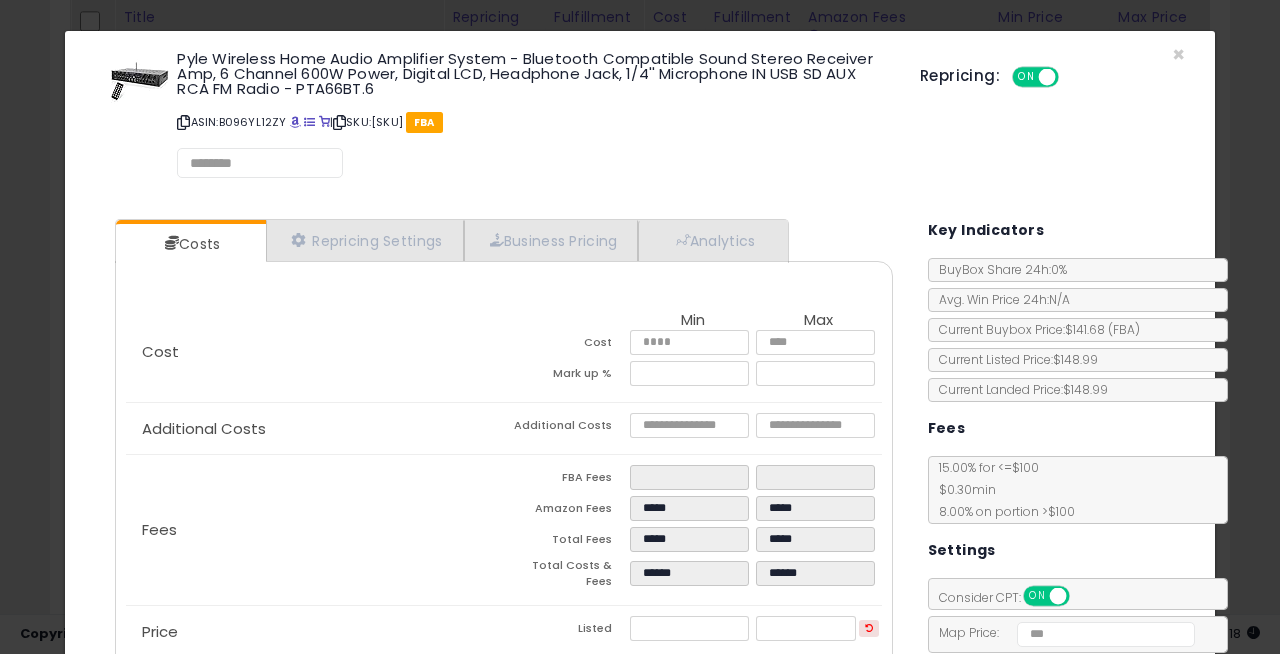 select on "*********" 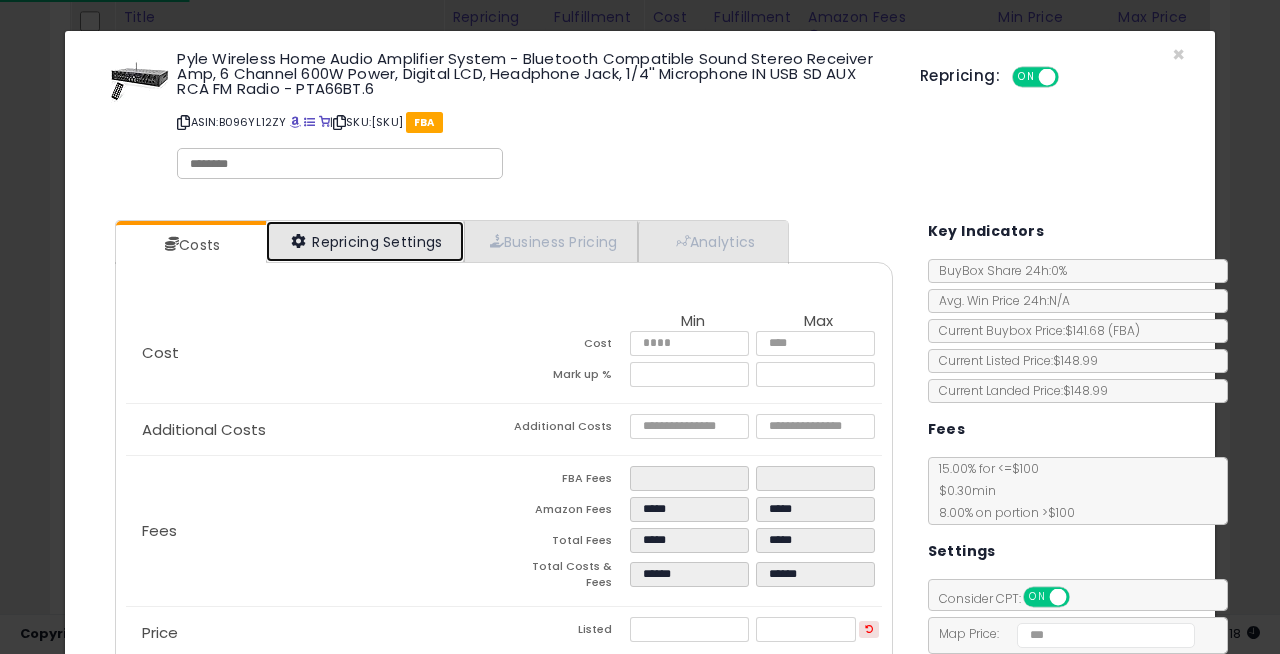 click on "Repricing Settings" at bounding box center (365, 241) 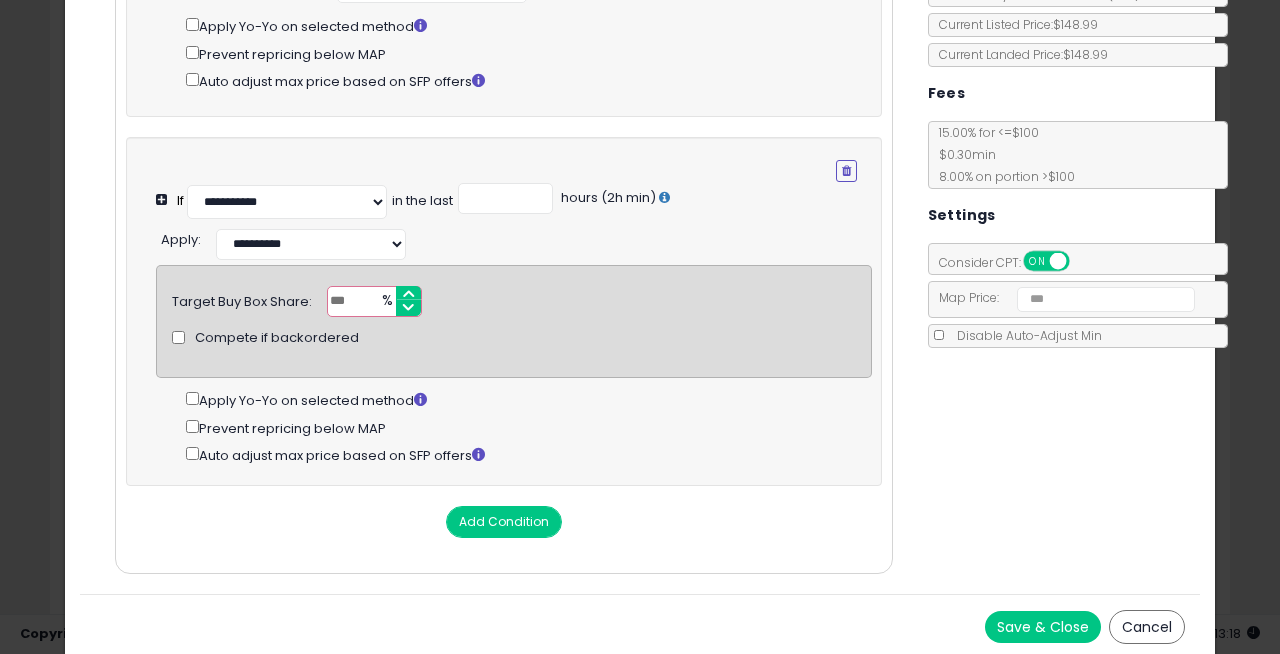 click on "Save & Close" at bounding box center [1043, 627] 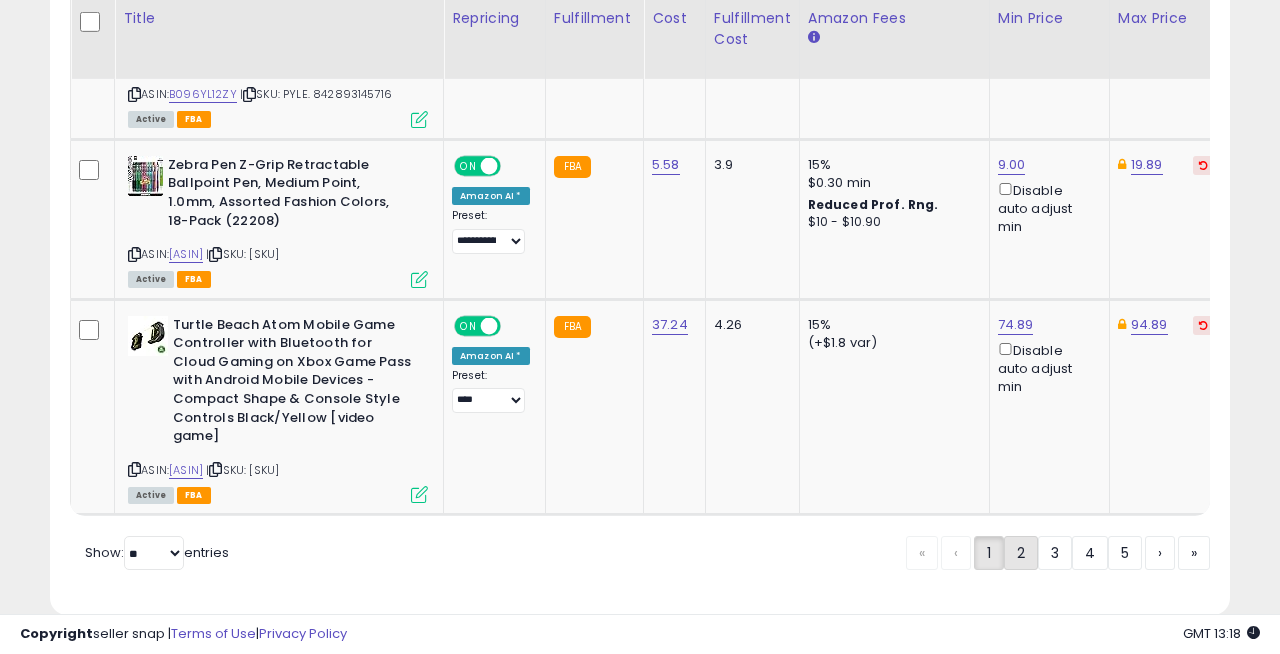 click on "2" 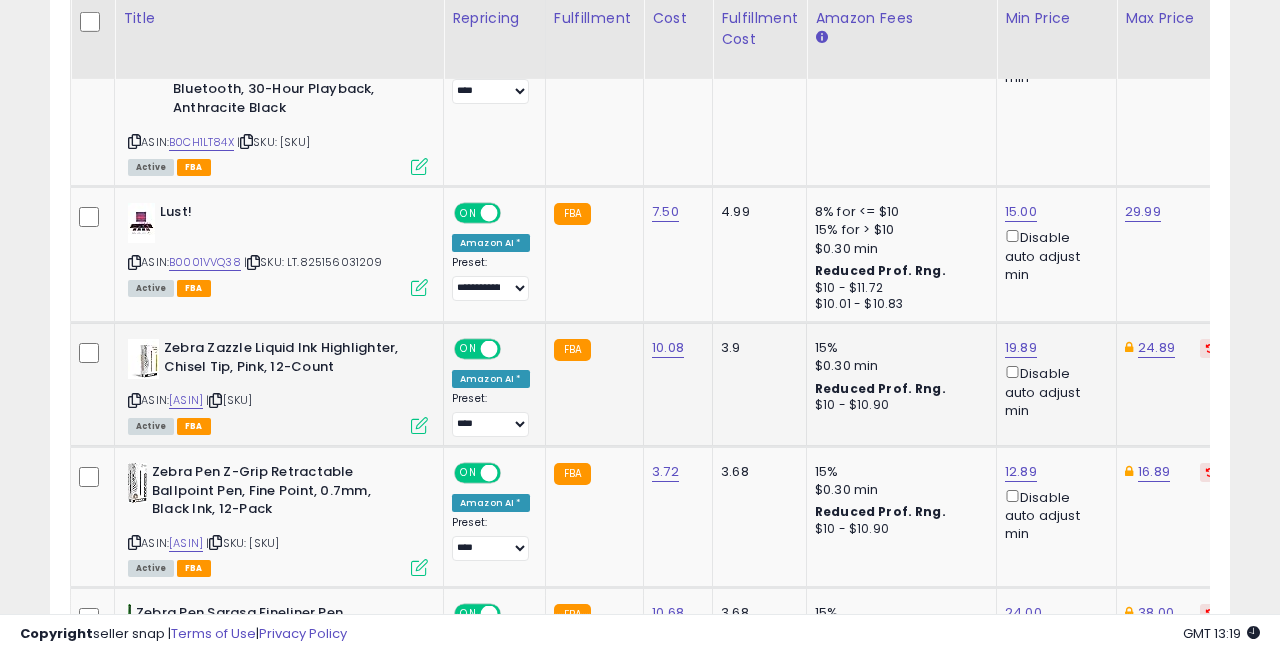 click at bounding box center [419, 425] 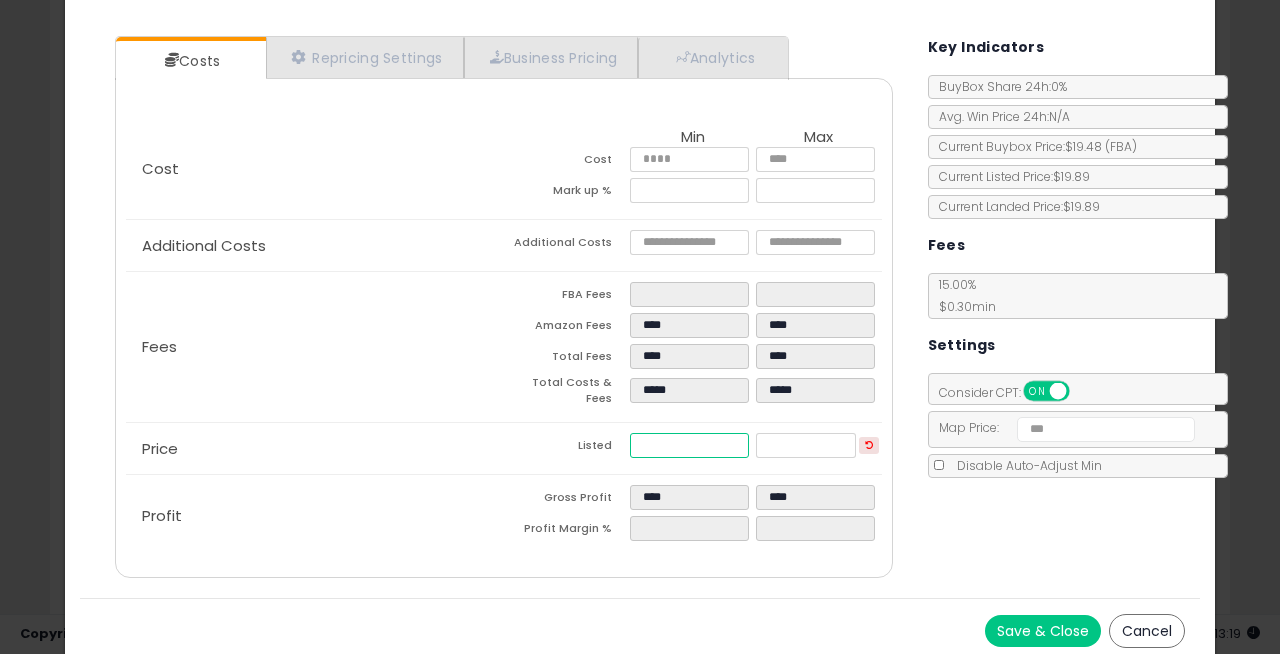 click on "*****" at bounding box center [690, 445] 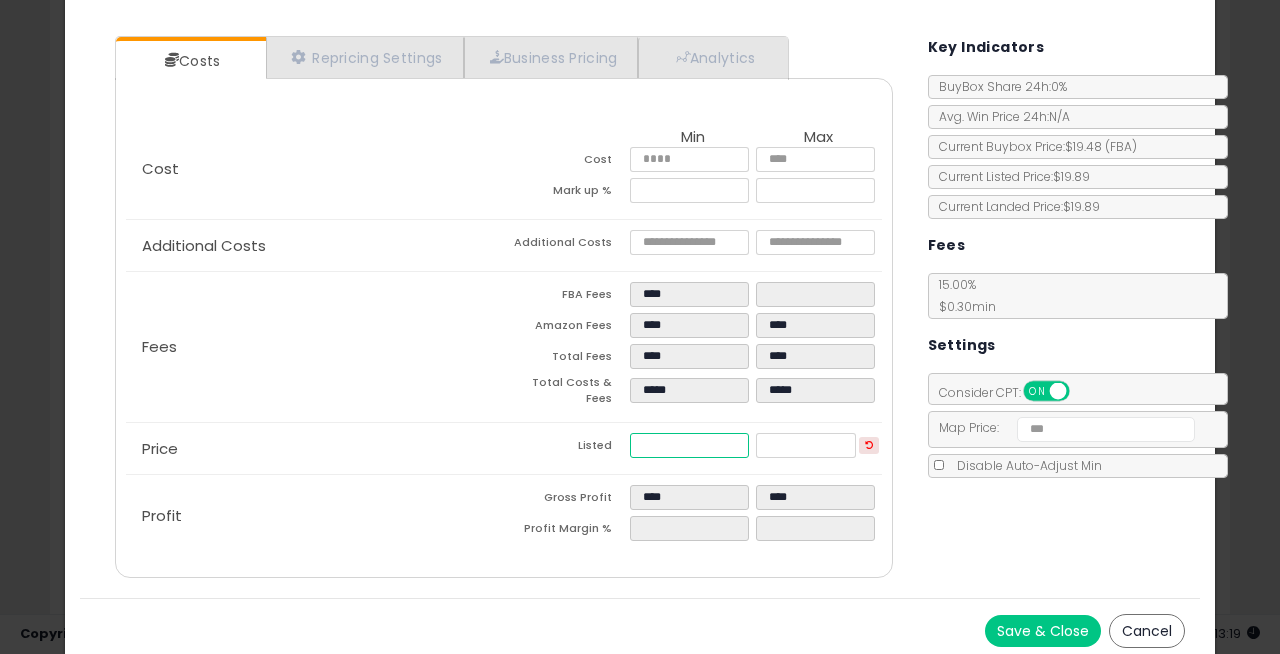 type on "****" 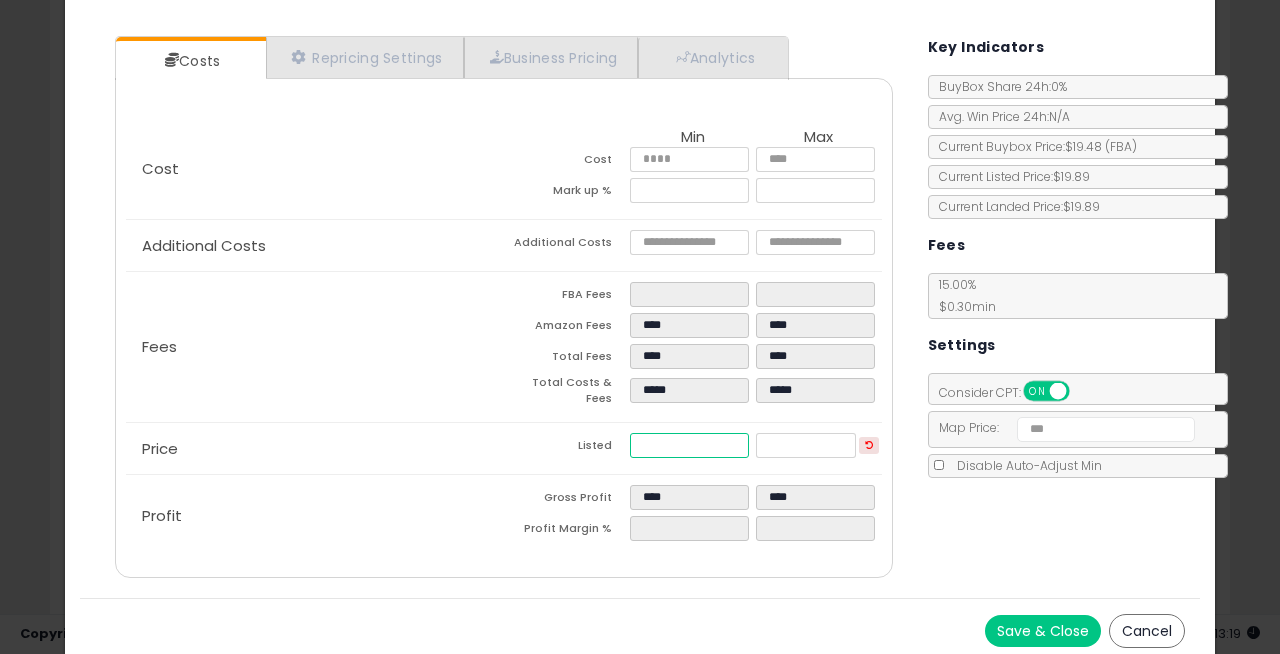 type on "****" 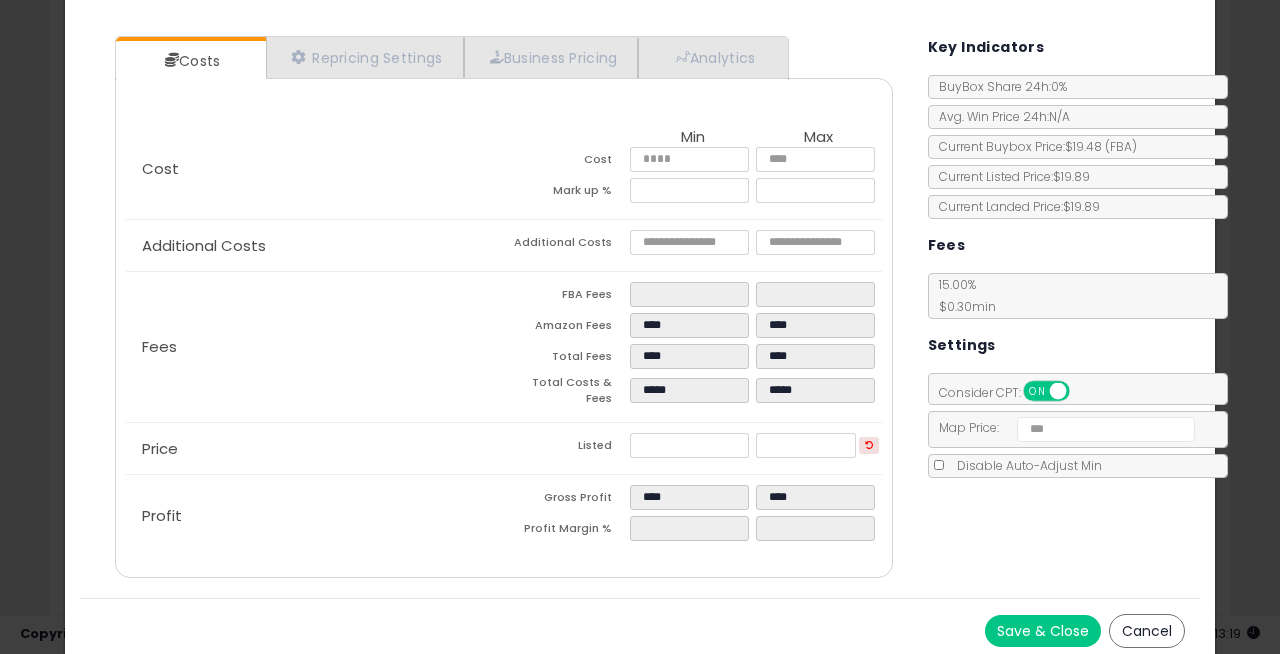 type on "*****" 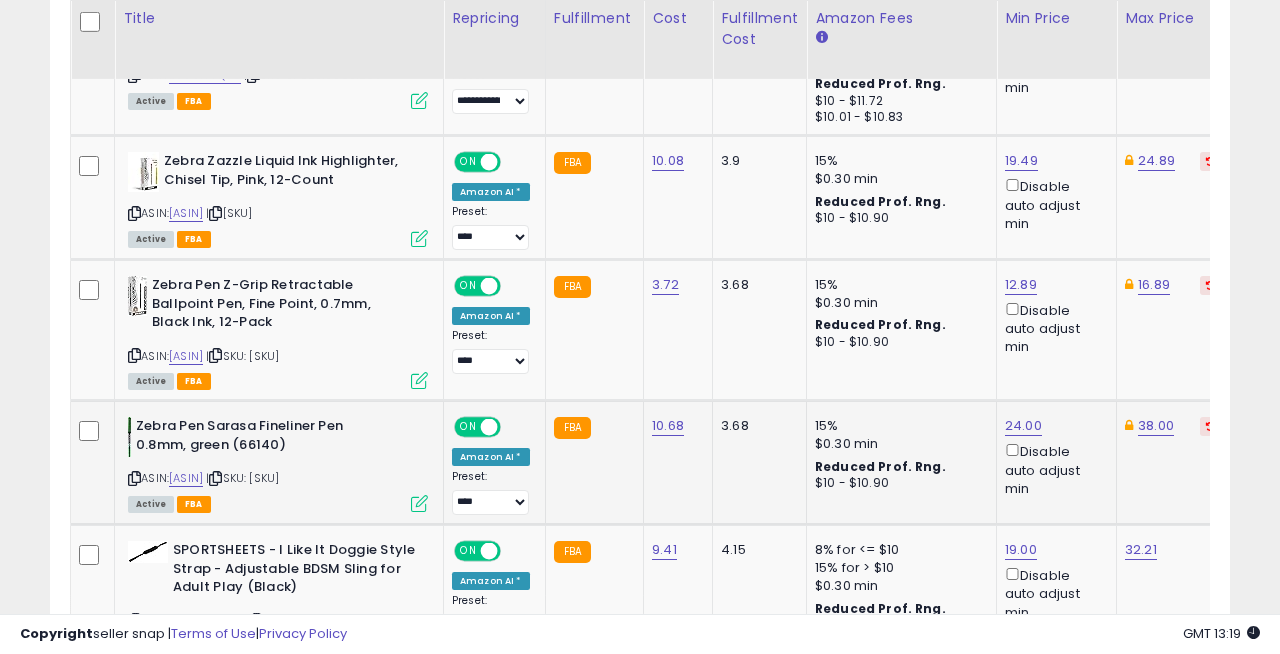 click on "Active FBA" at bounding box center [278, 503] 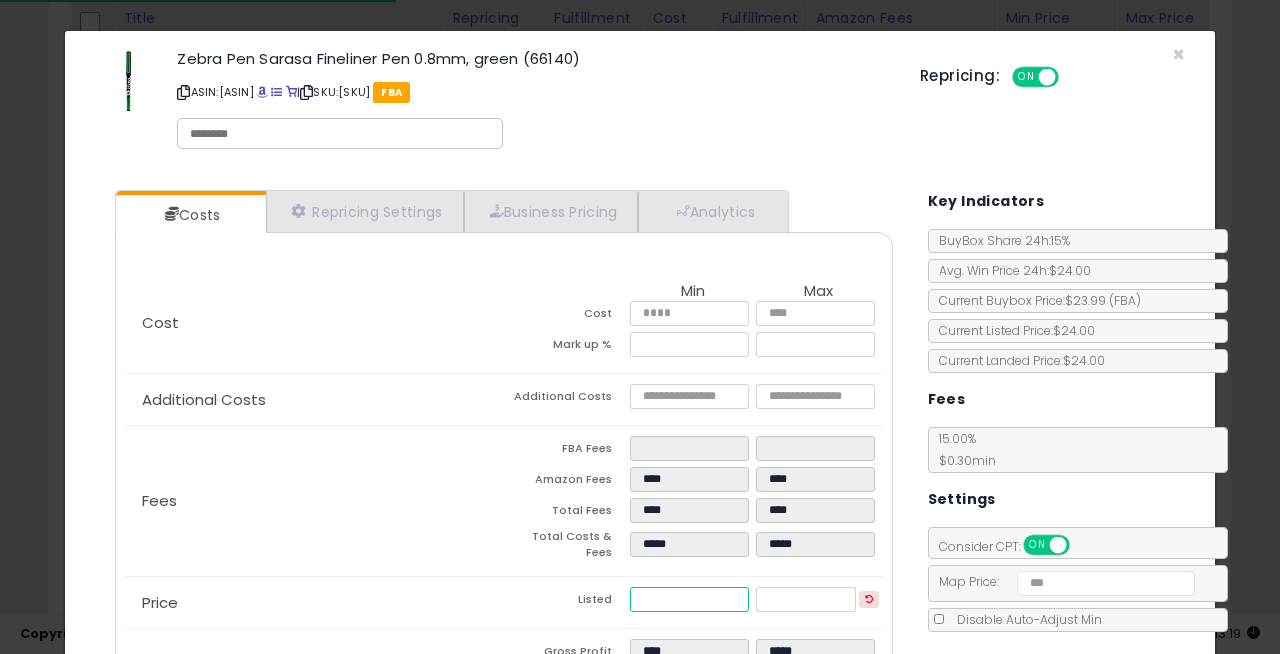 click on "*****" at bounding box center (690, 599) 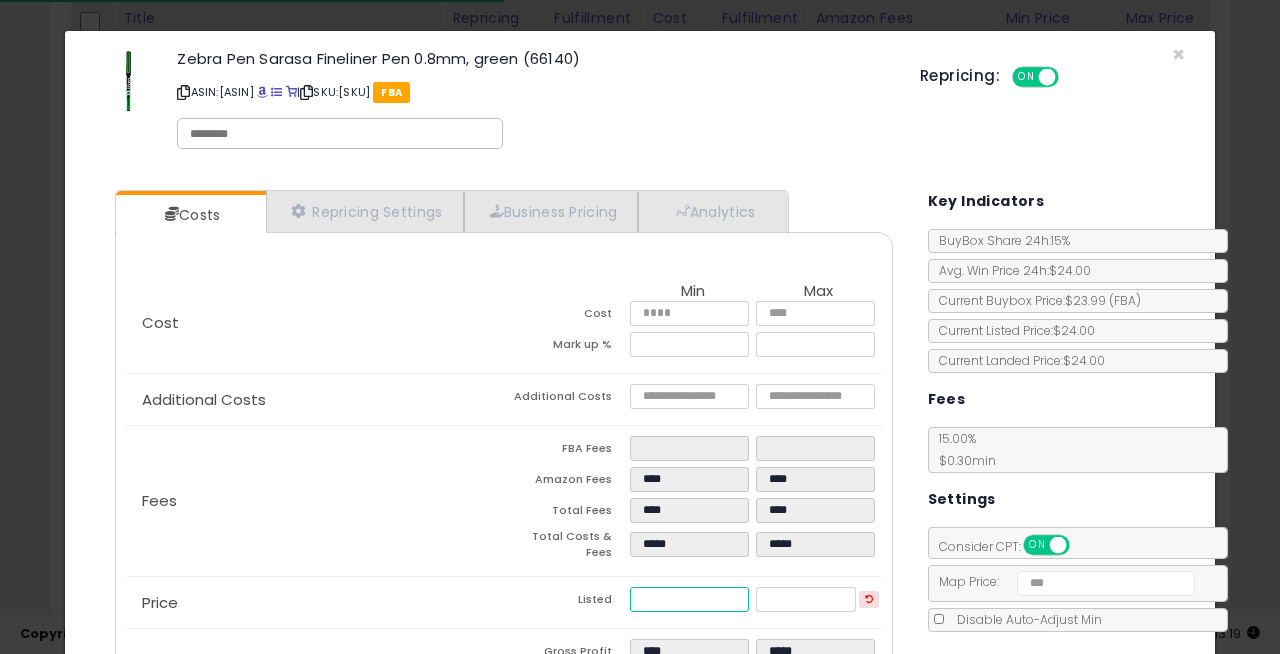 click on "*****" at bounding box center [690, 599] 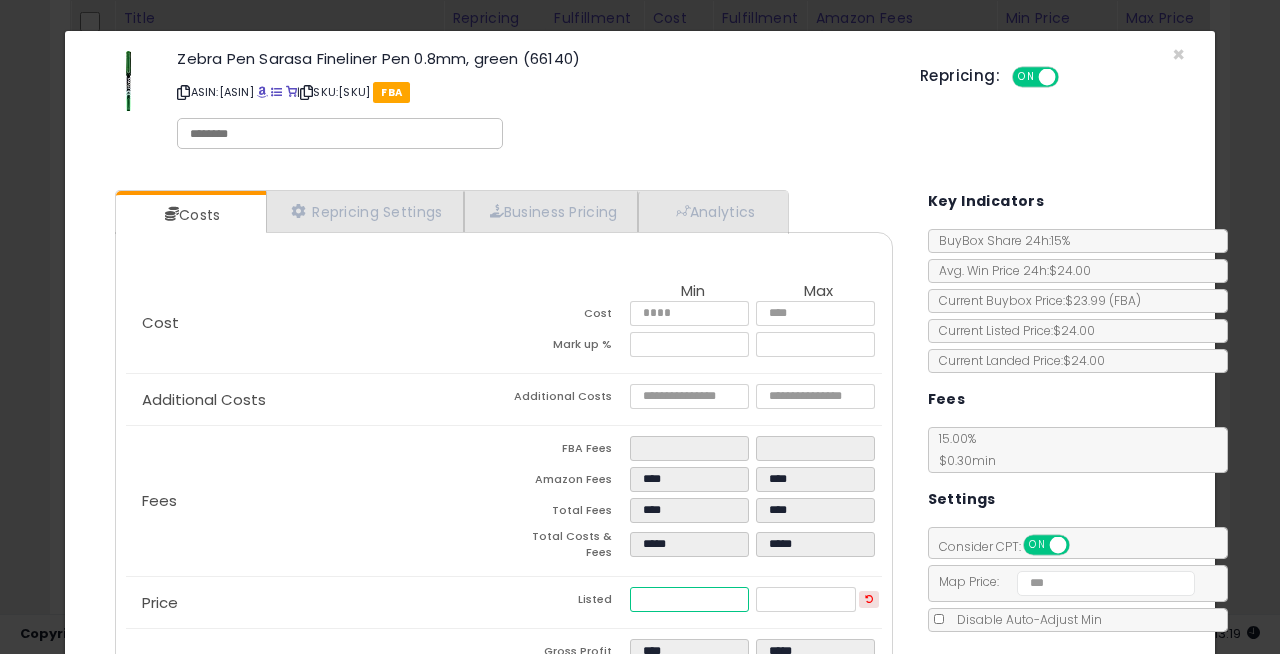 type on "****" 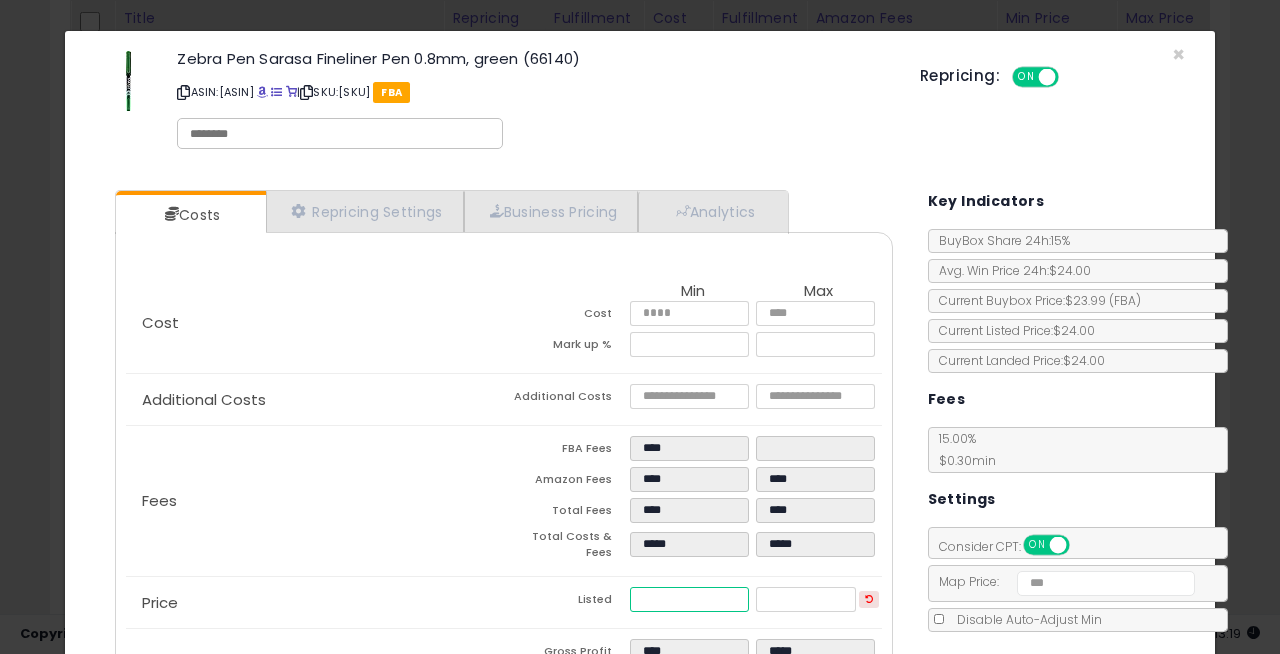 type on "****" 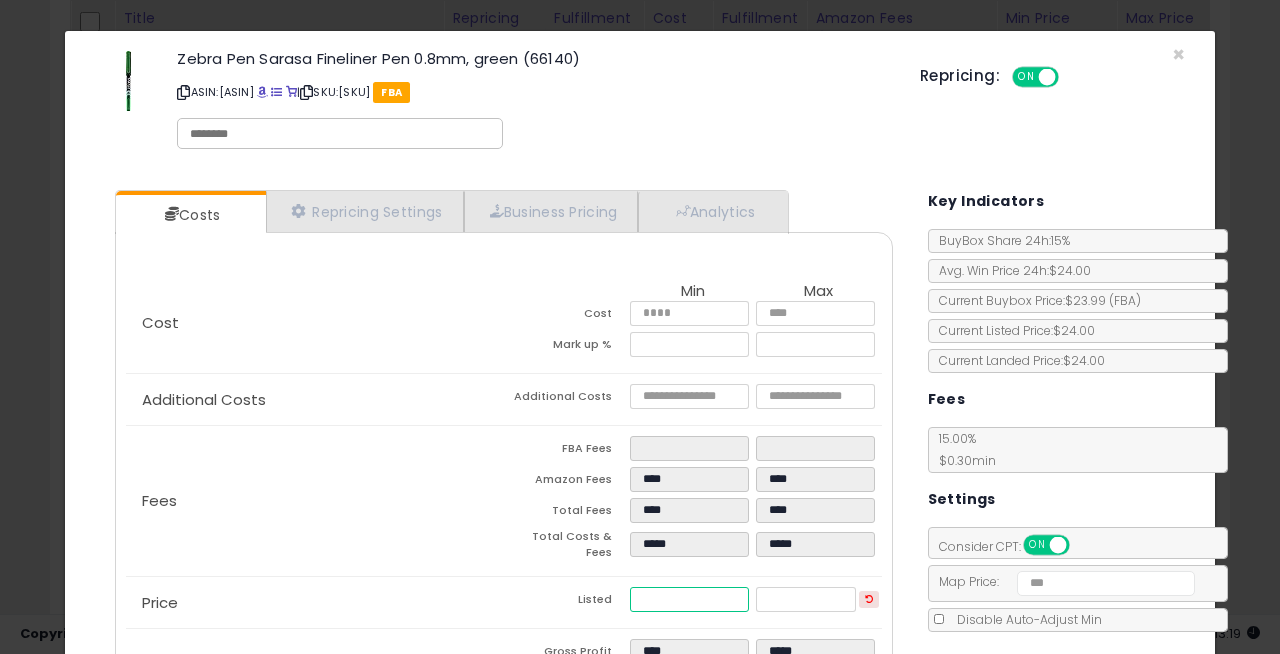 type on "****" 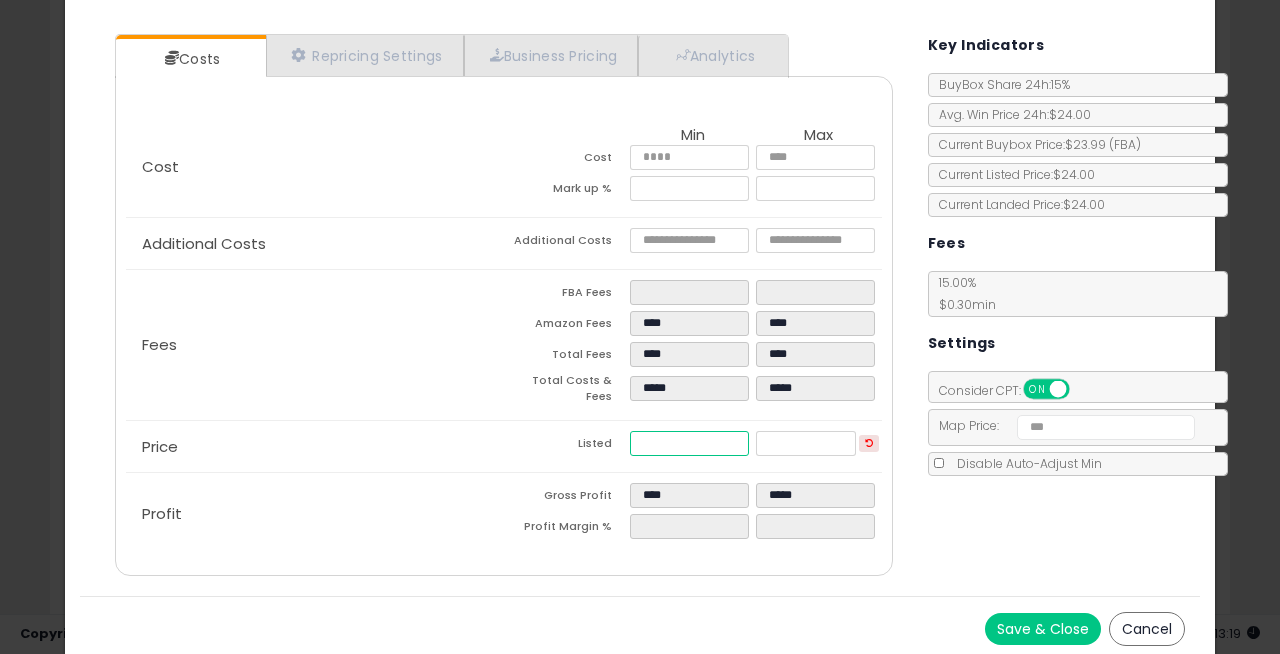 type on "*****" 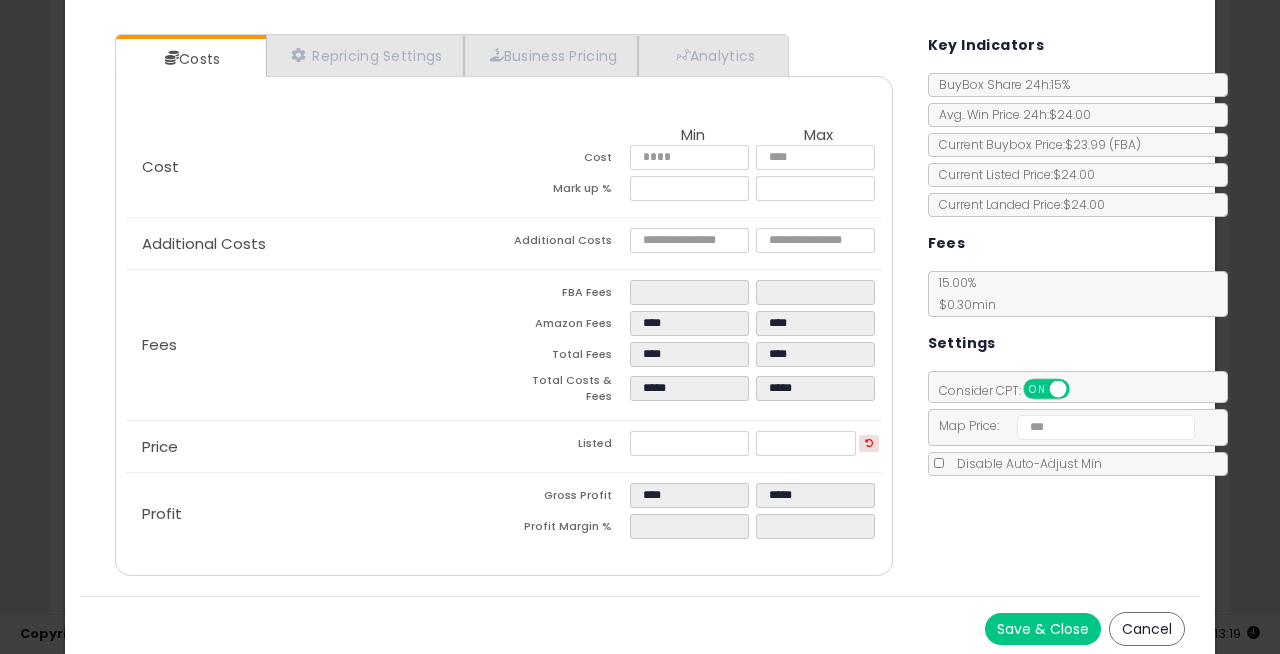 type on "*****" 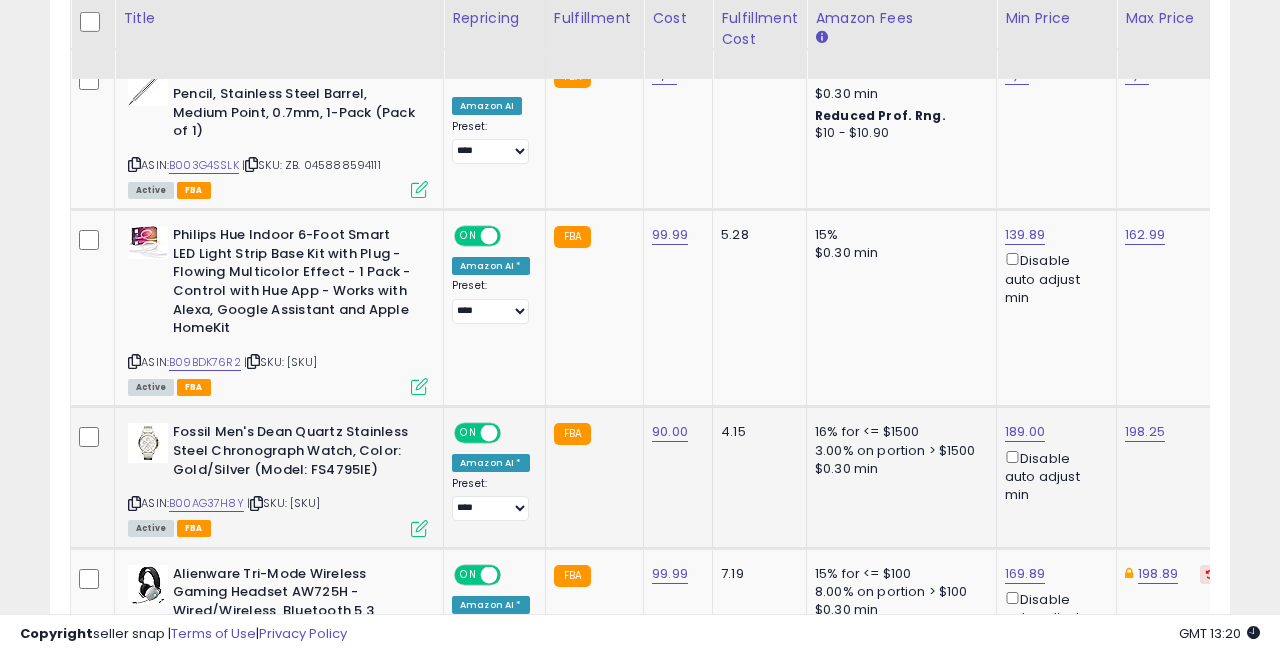 click at bounding box center (419, 528) 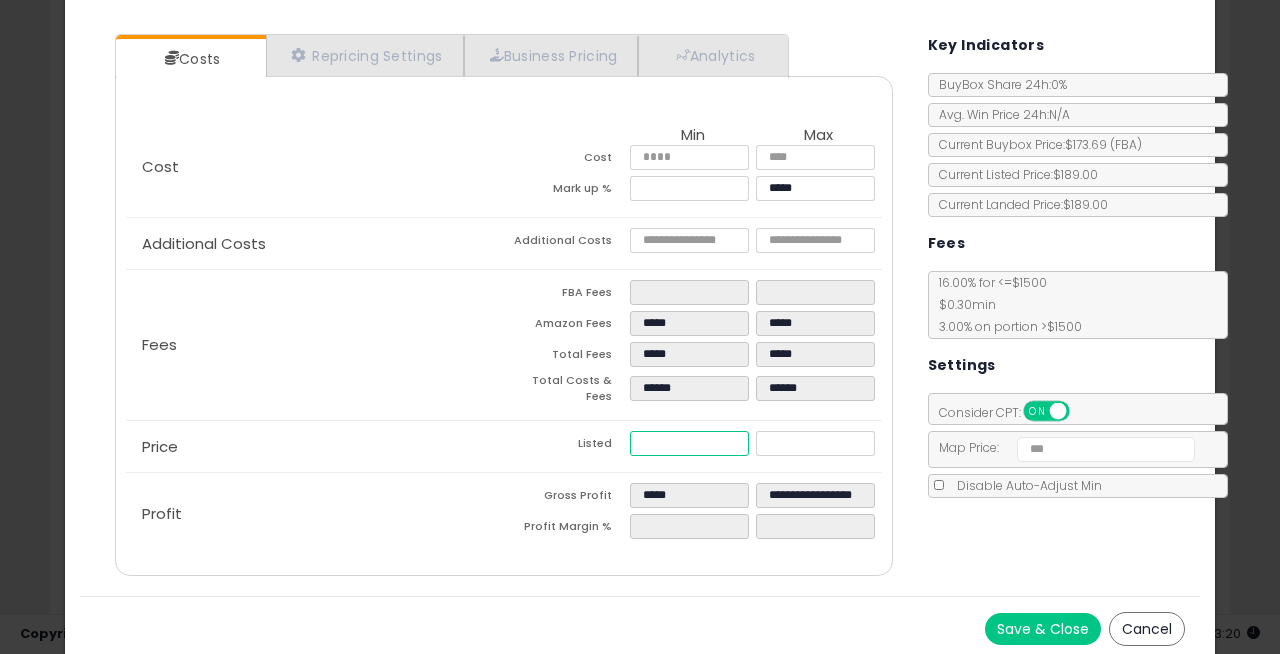 click on "******" at bounding box center [690, 443] 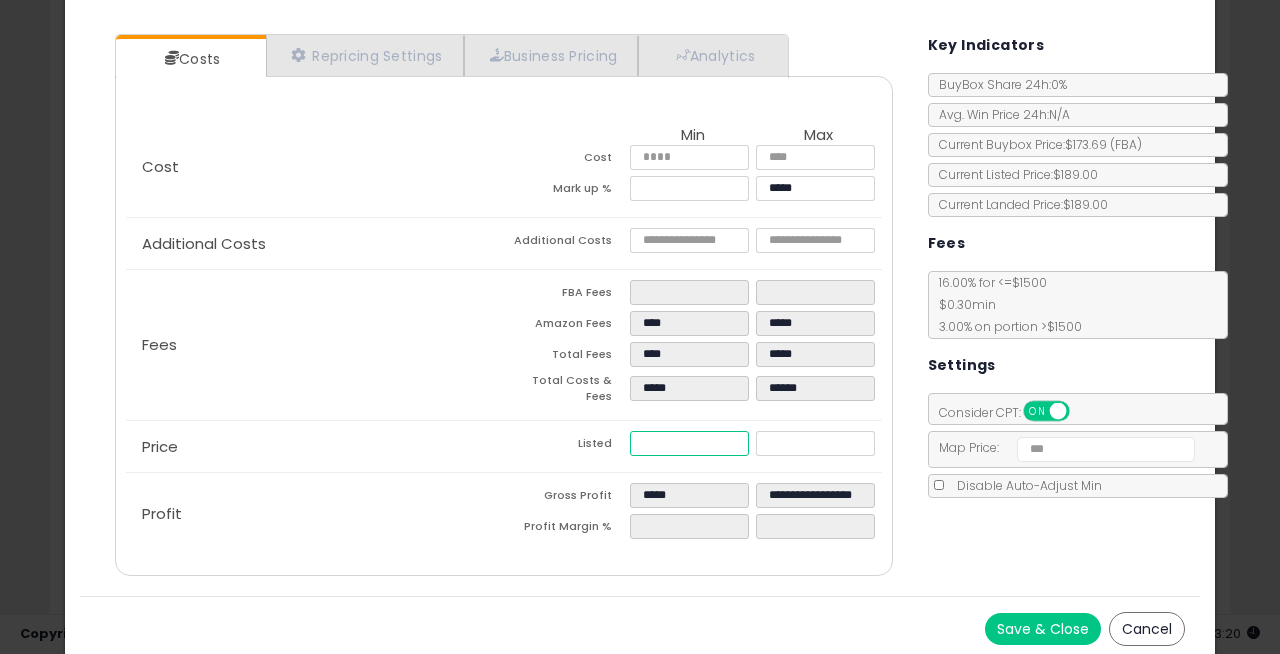 type on "****" 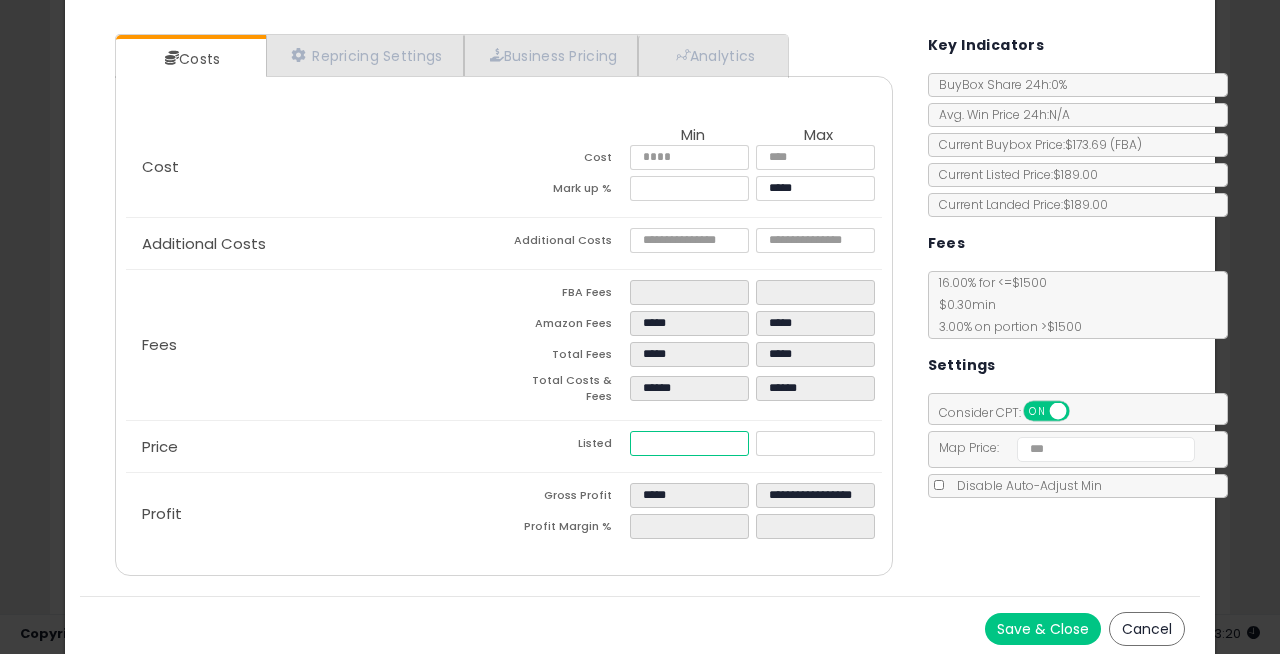 type on "*****" 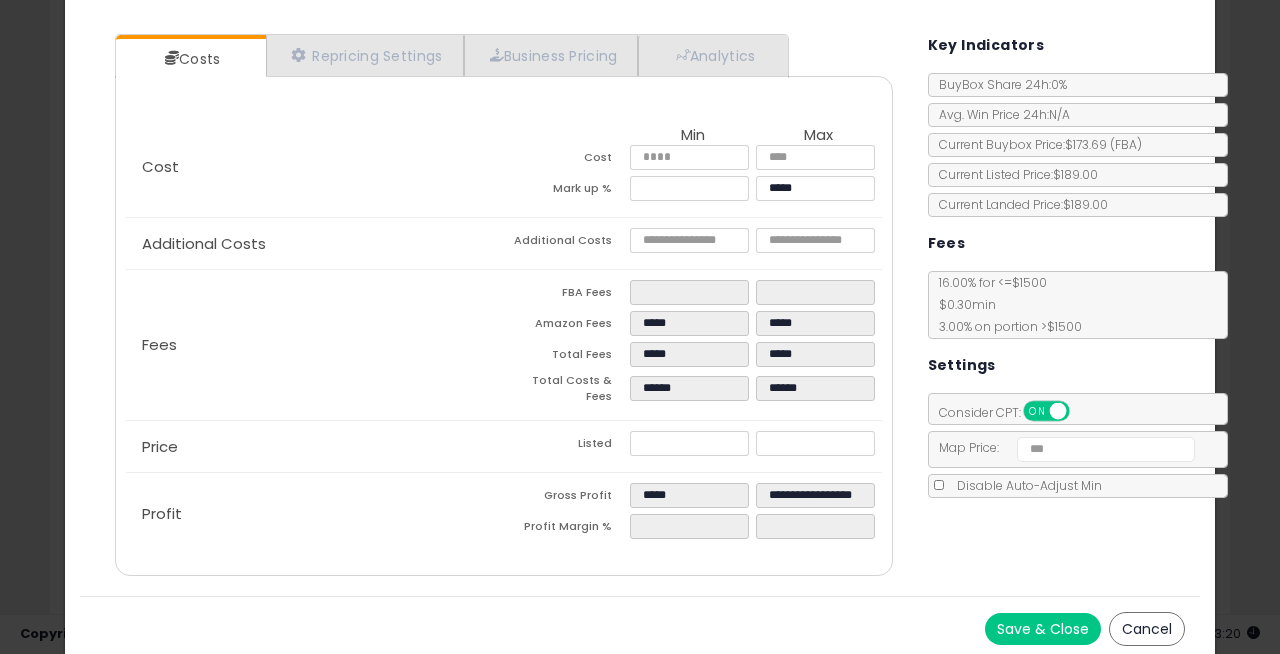 type on "*****" 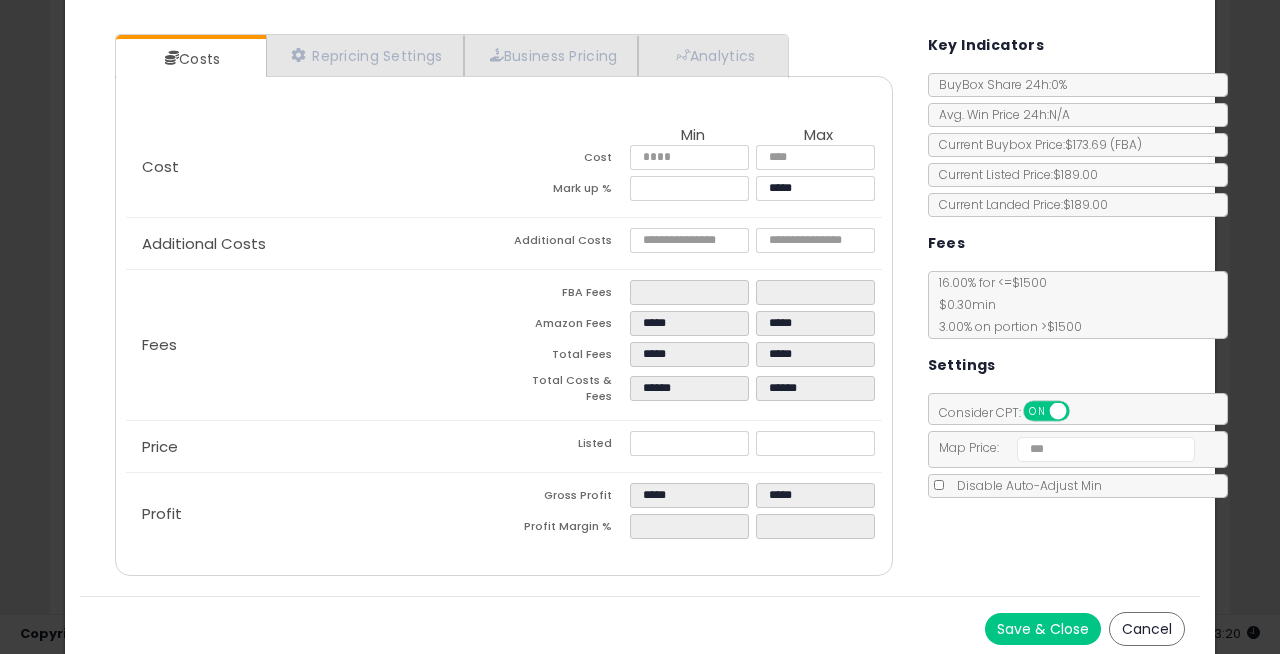 click on "Save & Close" at bounding box center (1043, 629) 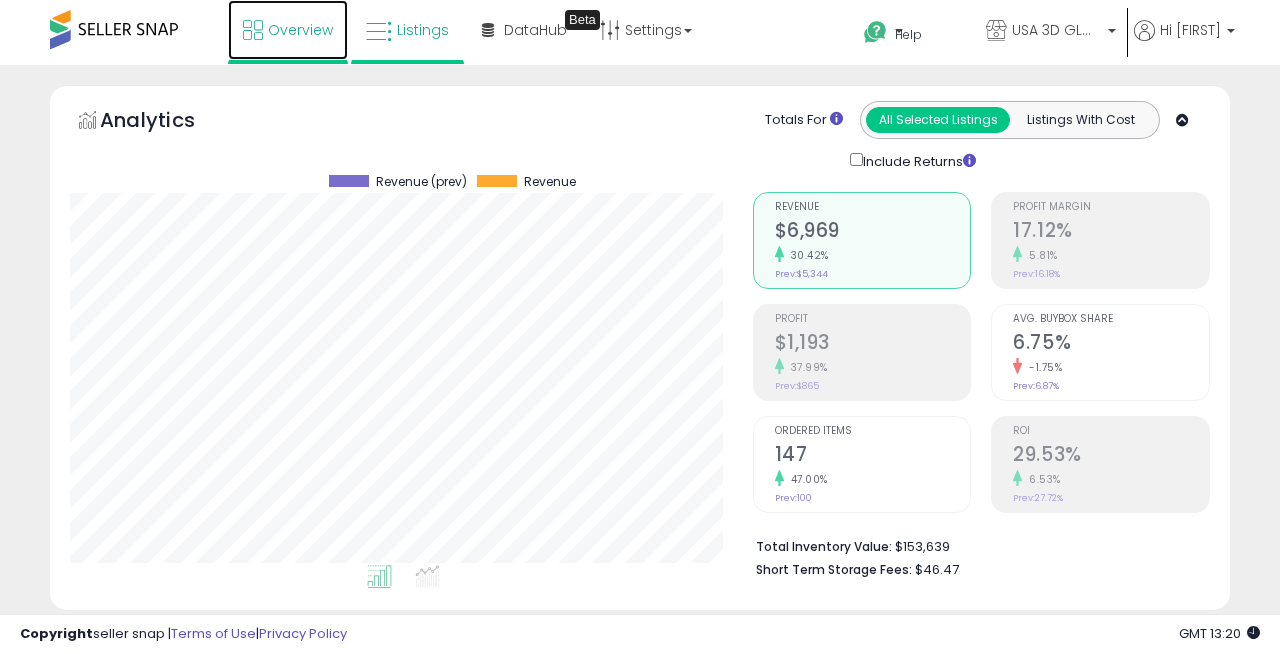 click at bounding box center (253, 30) 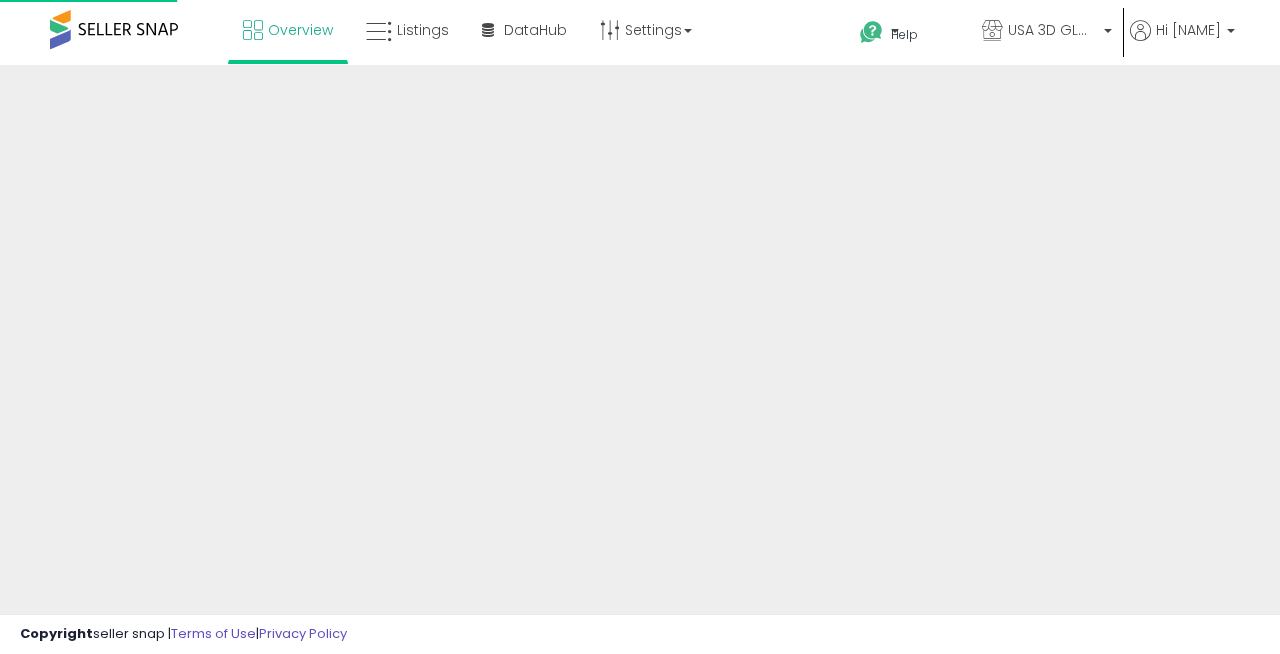 scroll, scrollTop: 0, scrollLeft: 0, axis: both 